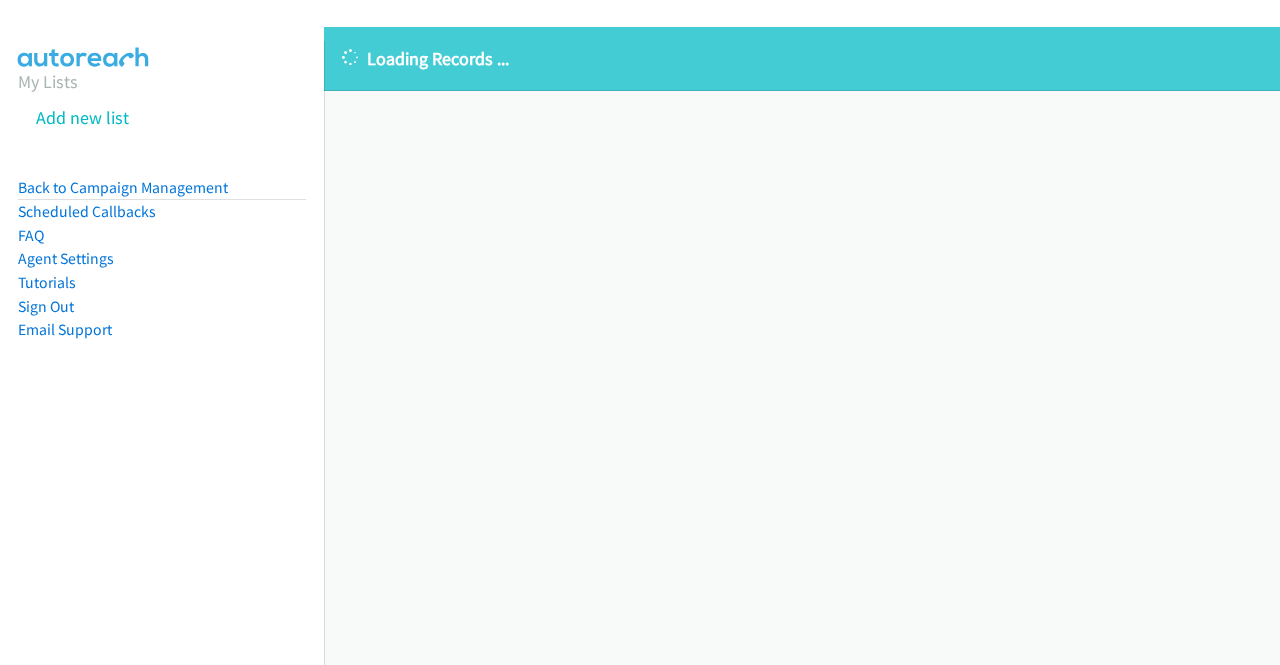 scroll, scrollTop: 0, scrollLeft: 0, axis: both 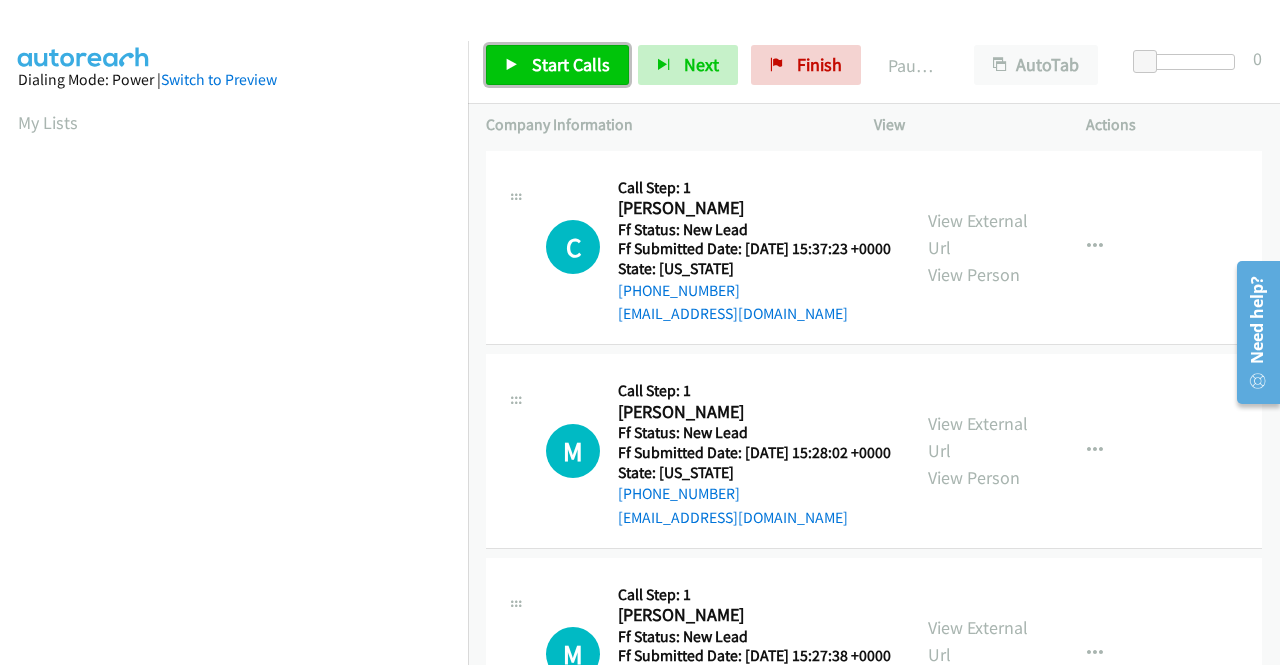 click on "Start Calls" at bounding box center (571, 64) 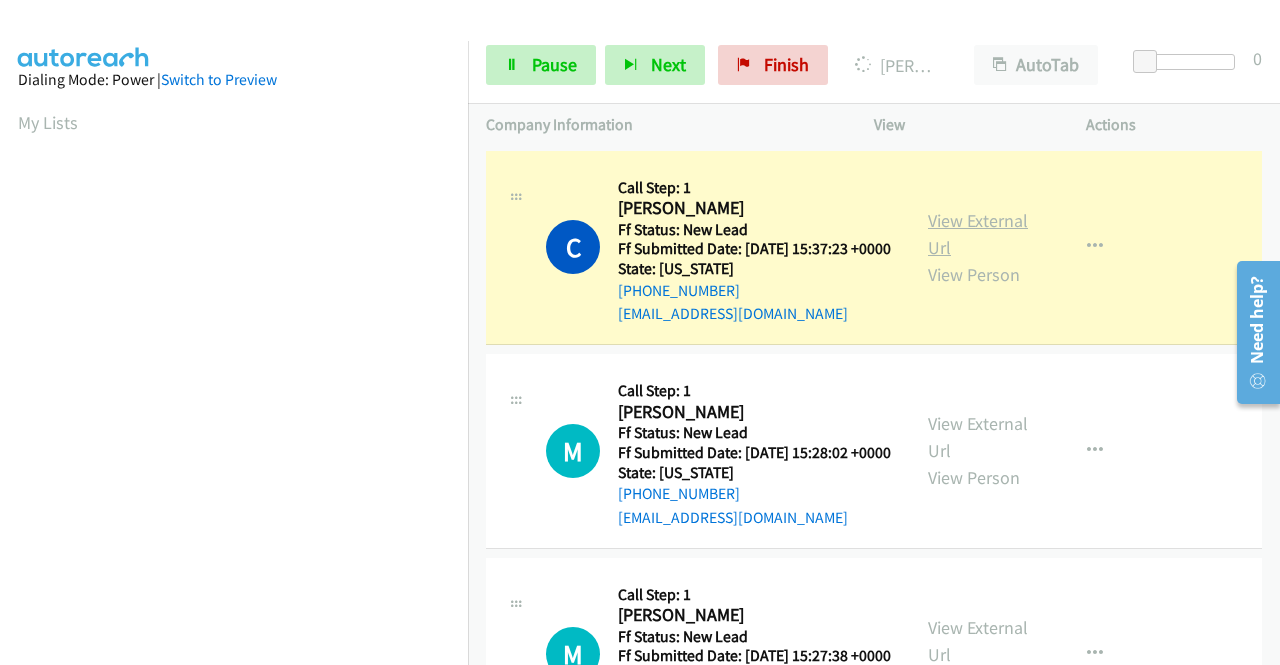 click on "View External Url" at bounding box center (978, 234) 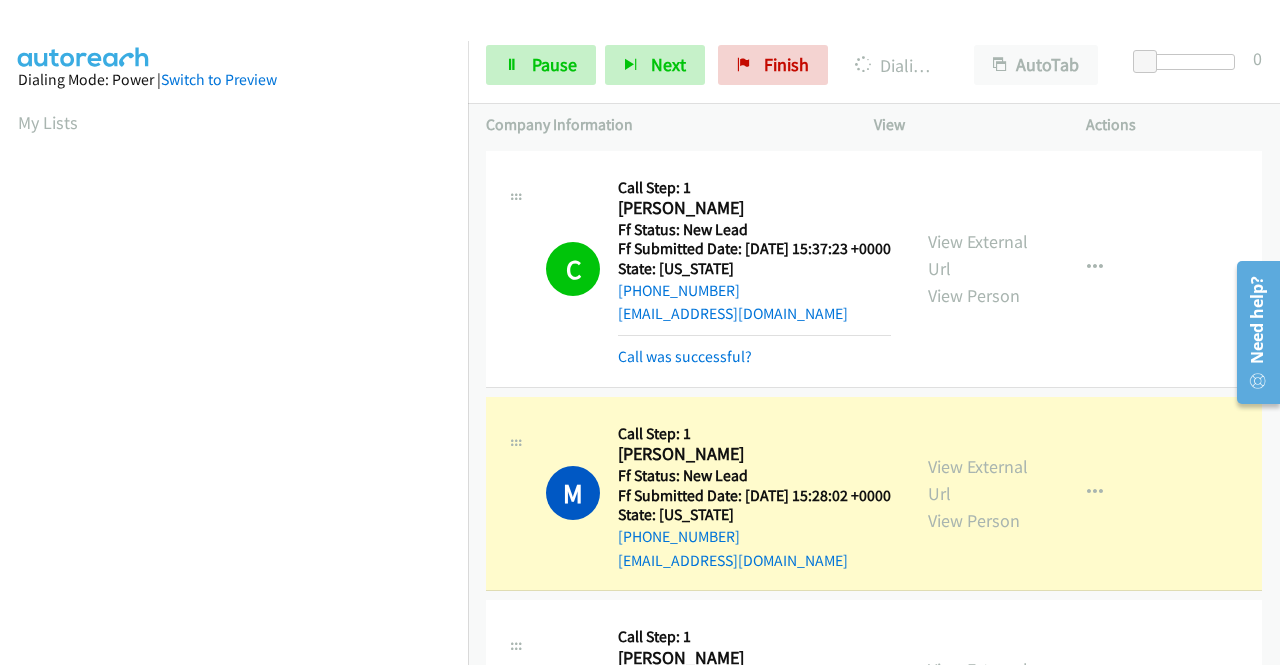 scroll, scrollTop: 456, scrollLeft: 0, axis: vertical 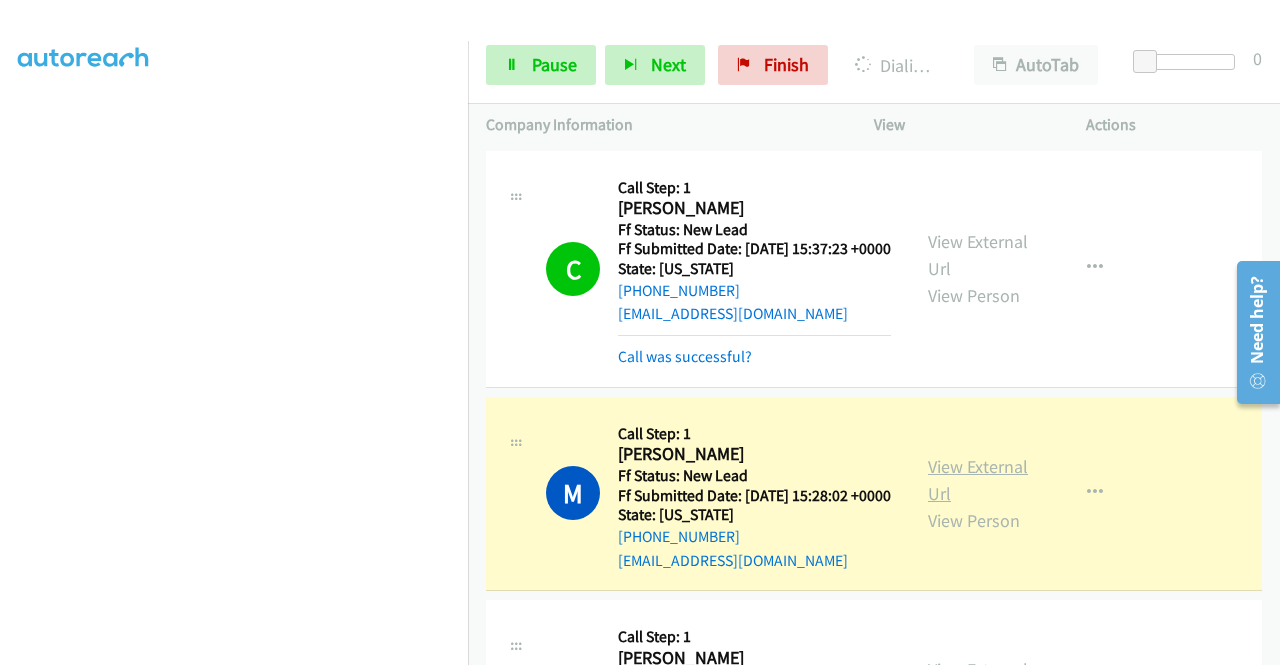 click on "View External Url" at bounding box center (978, 480) 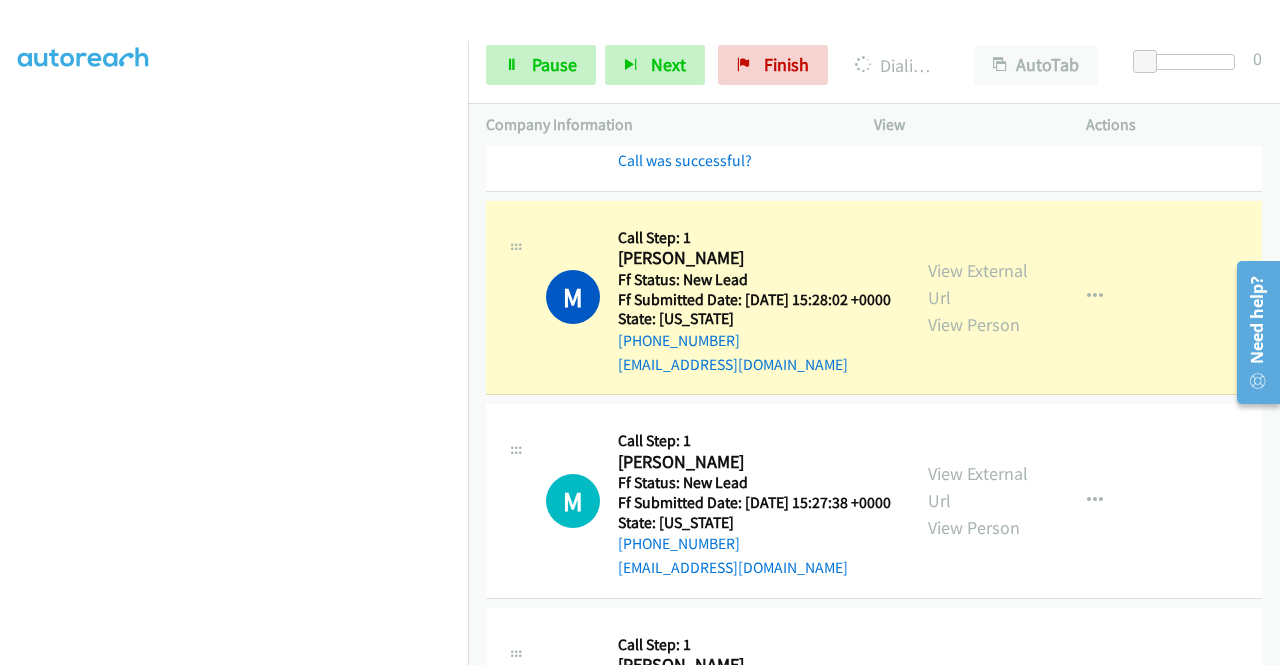 scroll, scrollTop: 216, scrollLeft: 0, axis: vertical 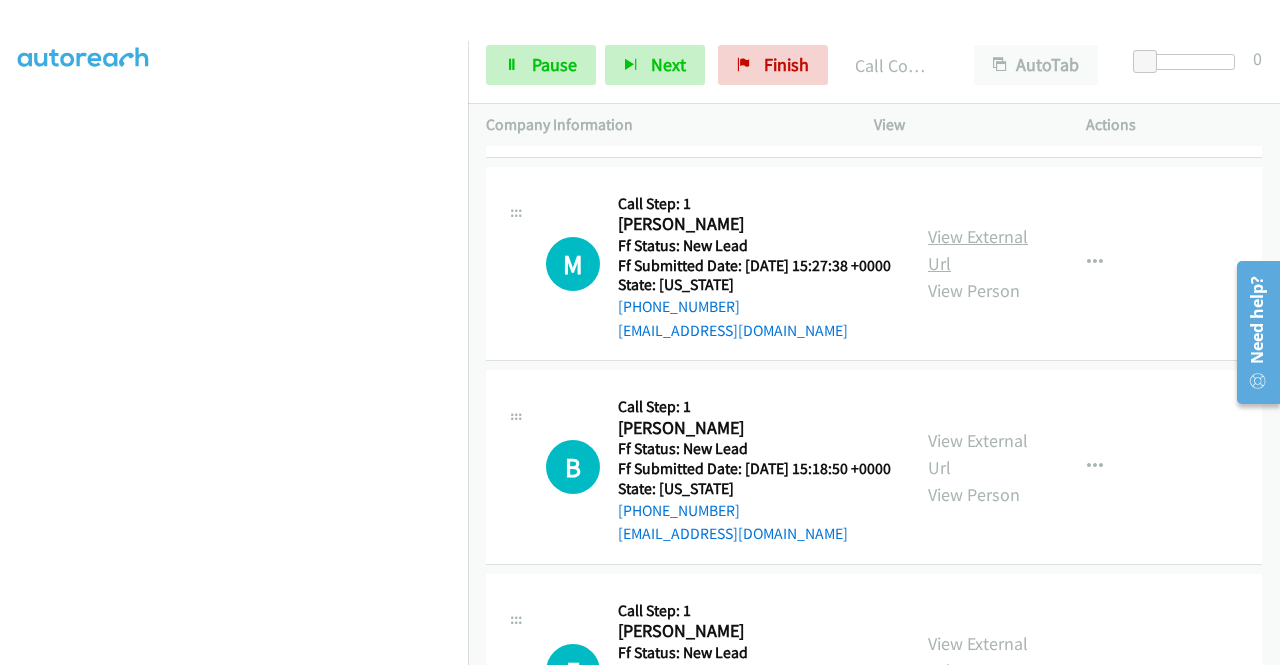 click on "View External Url" at bounding box center [978, 250] 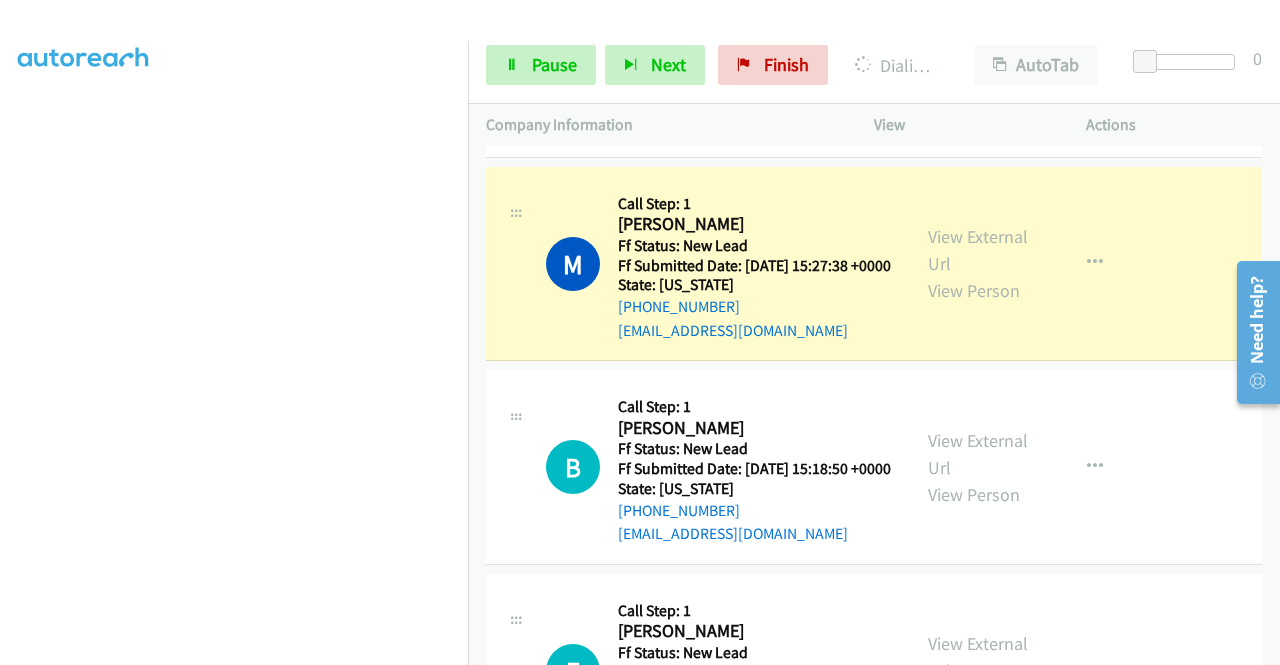 scroll, scrollTop: 40, scrollLeft: 0, axis: vertical 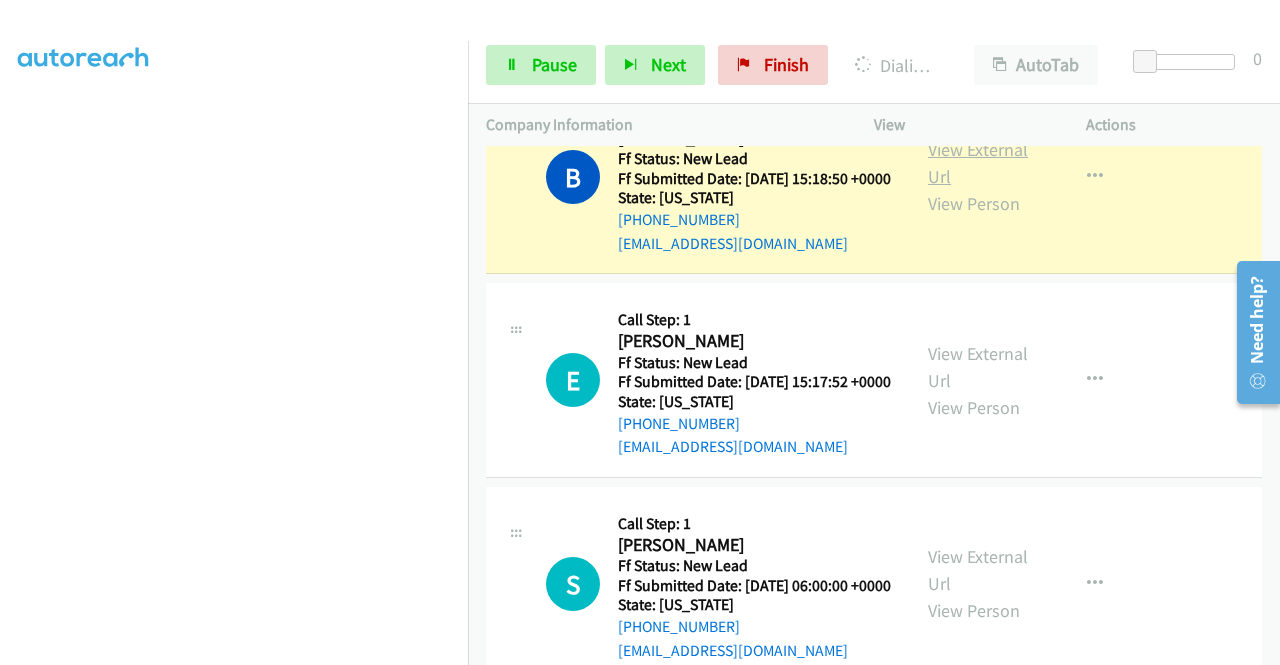 click on "View External Url" at bounding box center (978, 163) 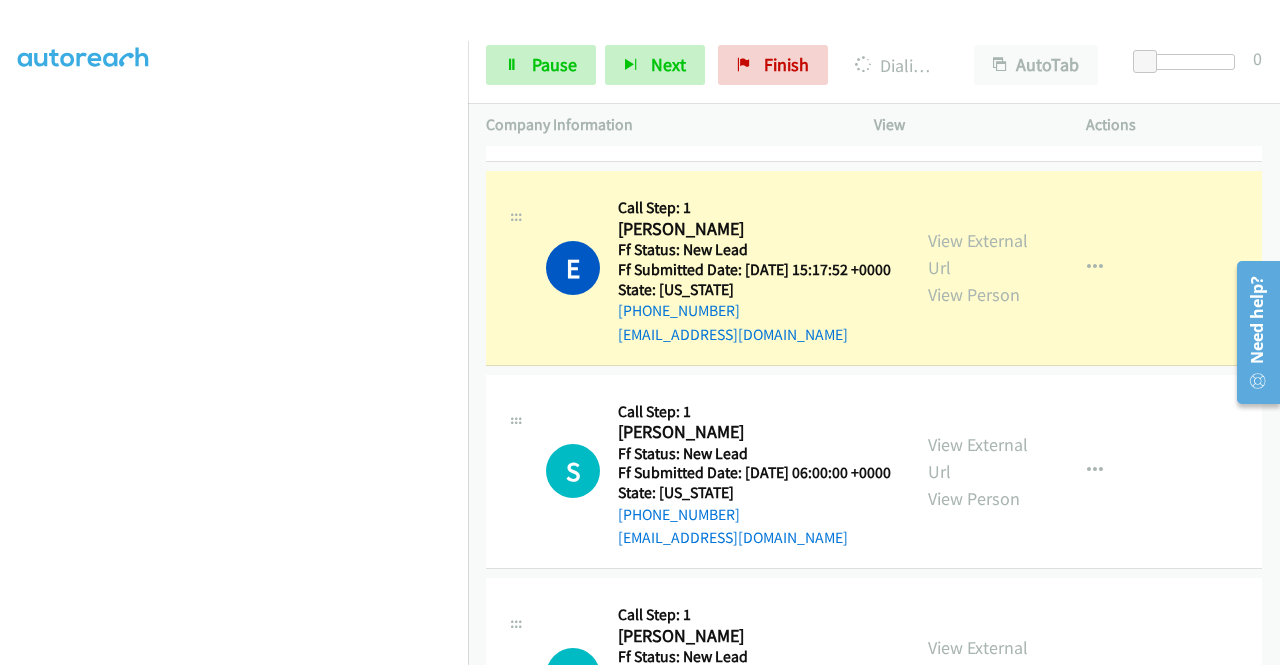 scroll, scrollTop: 1020, scrollLeft: 0, axis: vertical 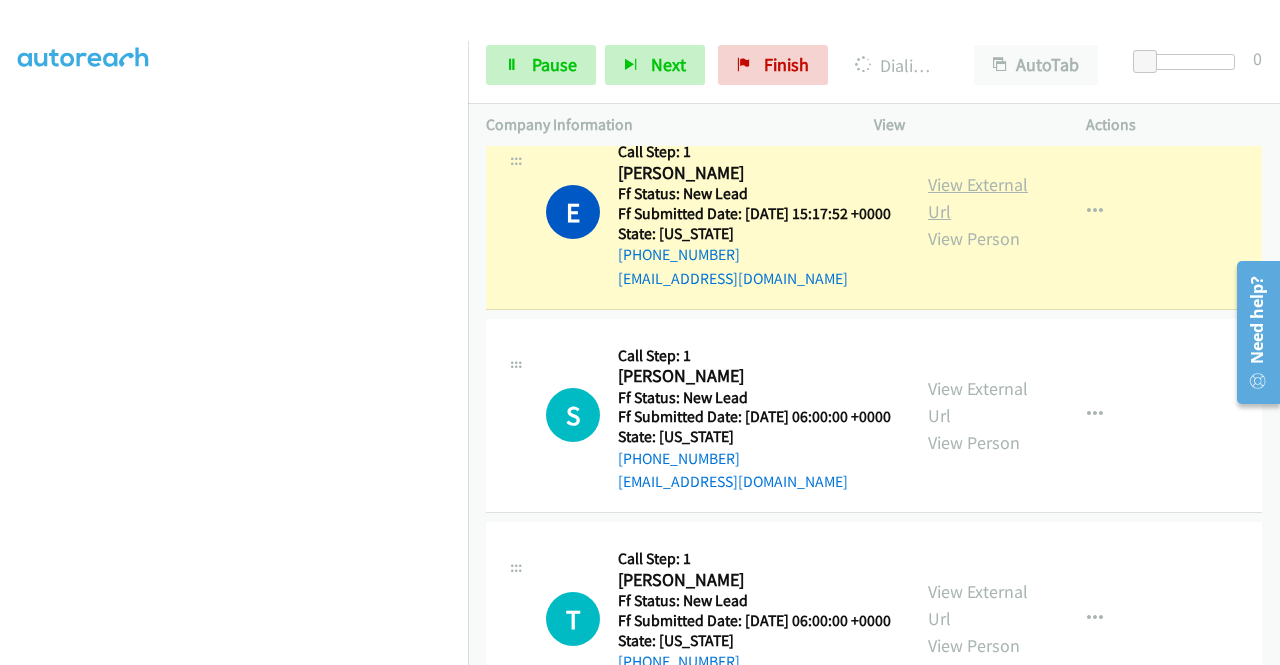 click on "View External Url" at bounding box center (978, 198) 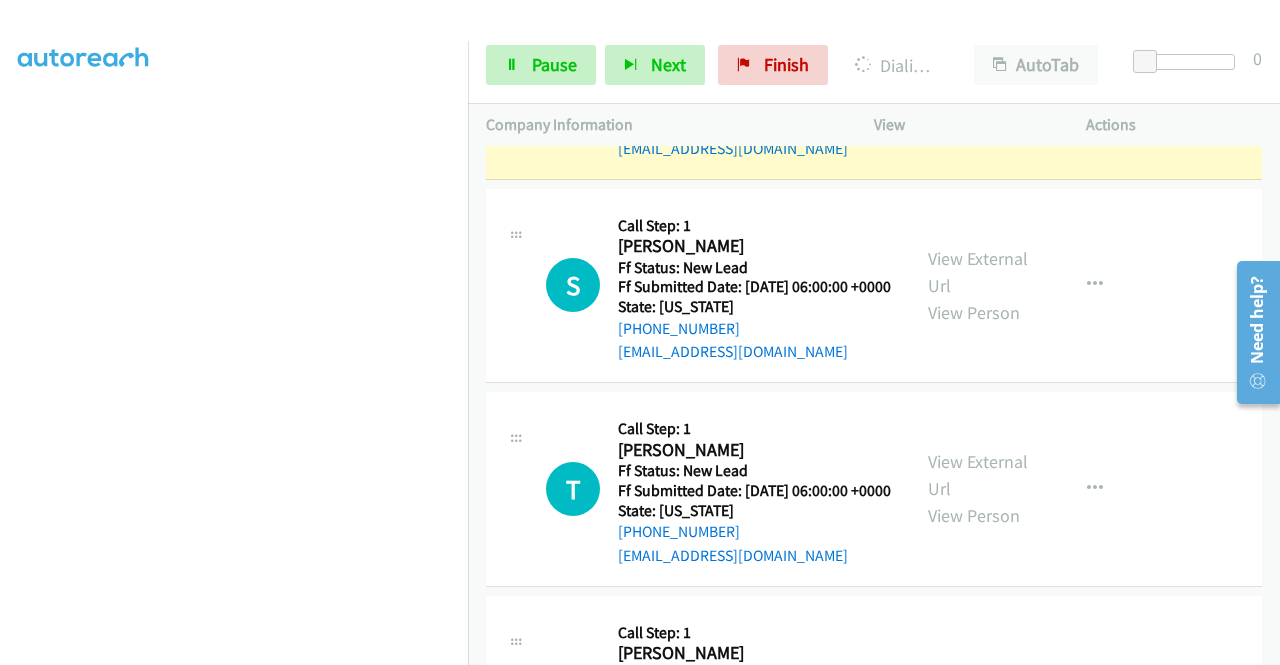 scroll, scrollTop: 1212, scrollLeft: 0, axis: vertical 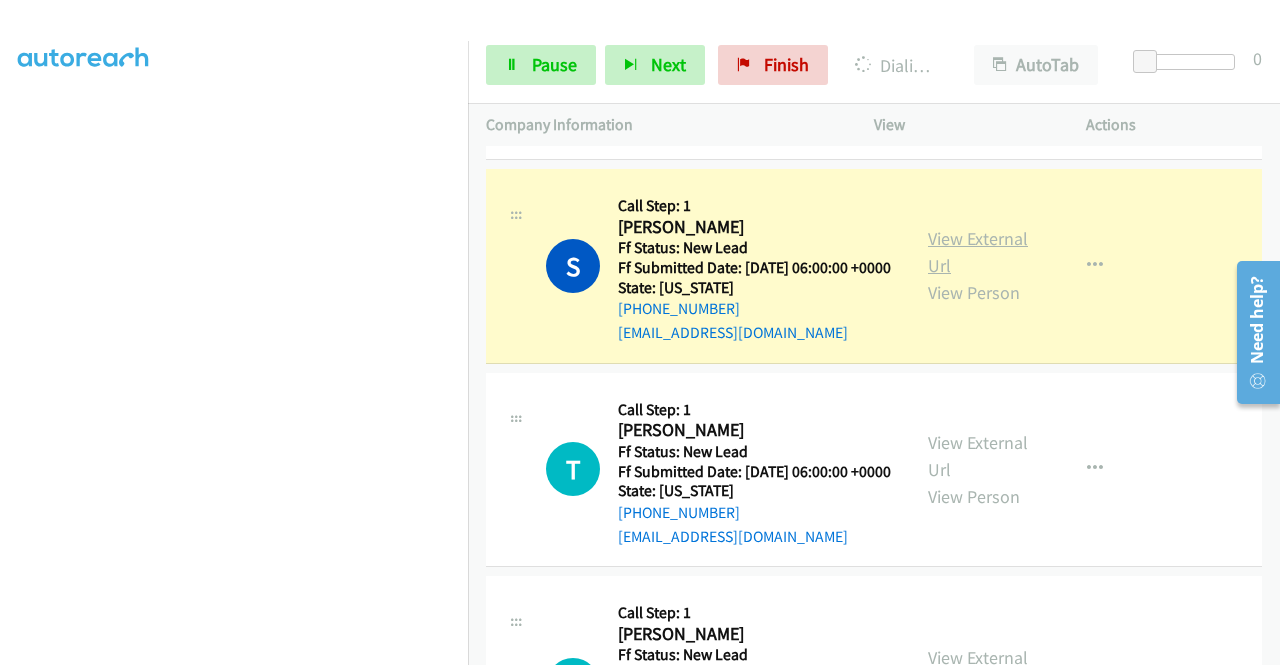 click on "View External Url" at bounding box center [978, 252] 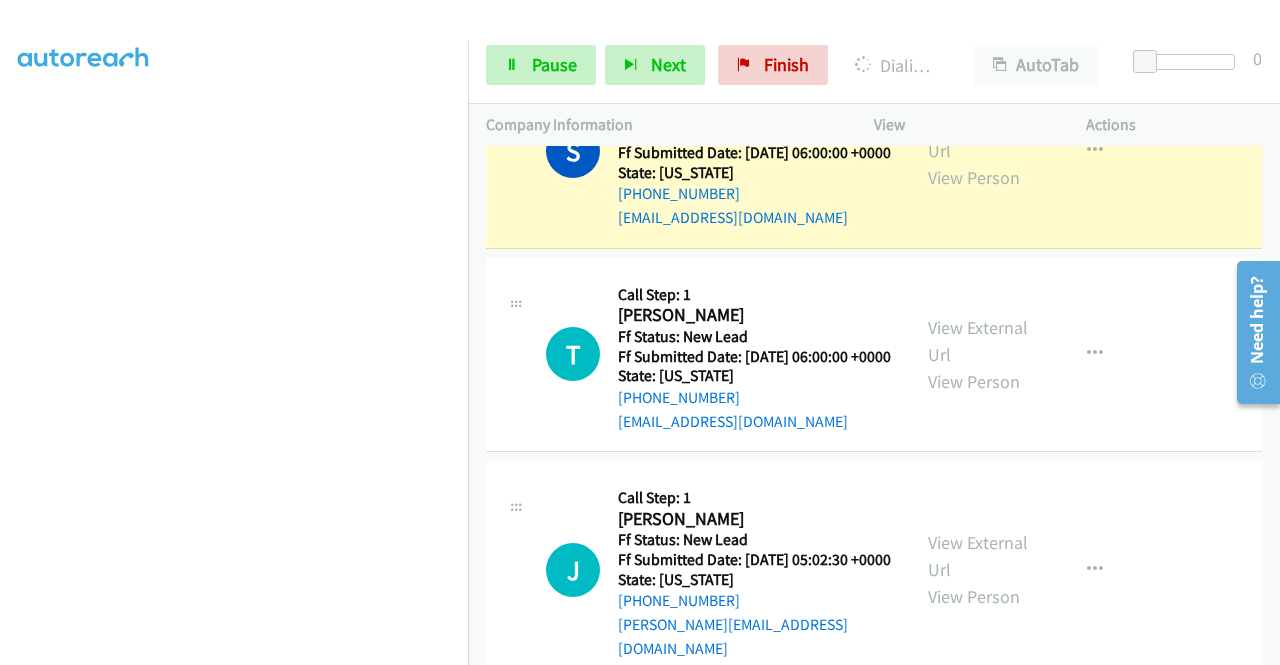 scroll, scrollTop: 1324, scrollLeft: 0, axis: vertical 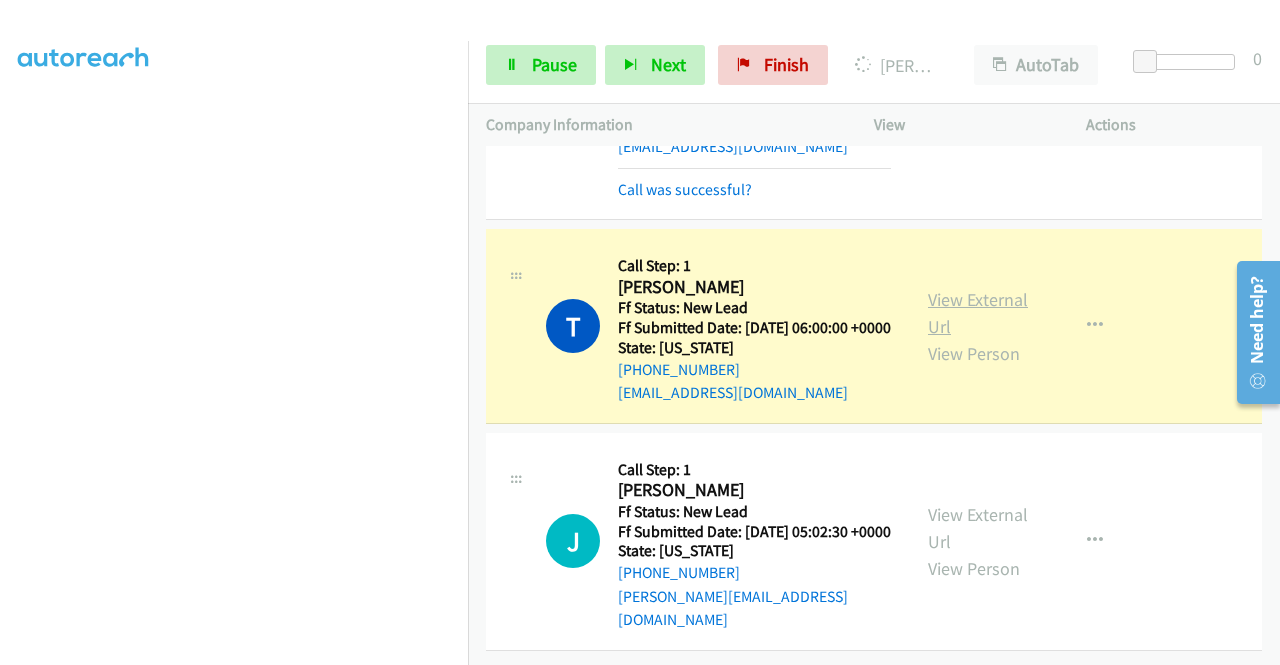 click on "View External Url" at bounding box center (978, 313) 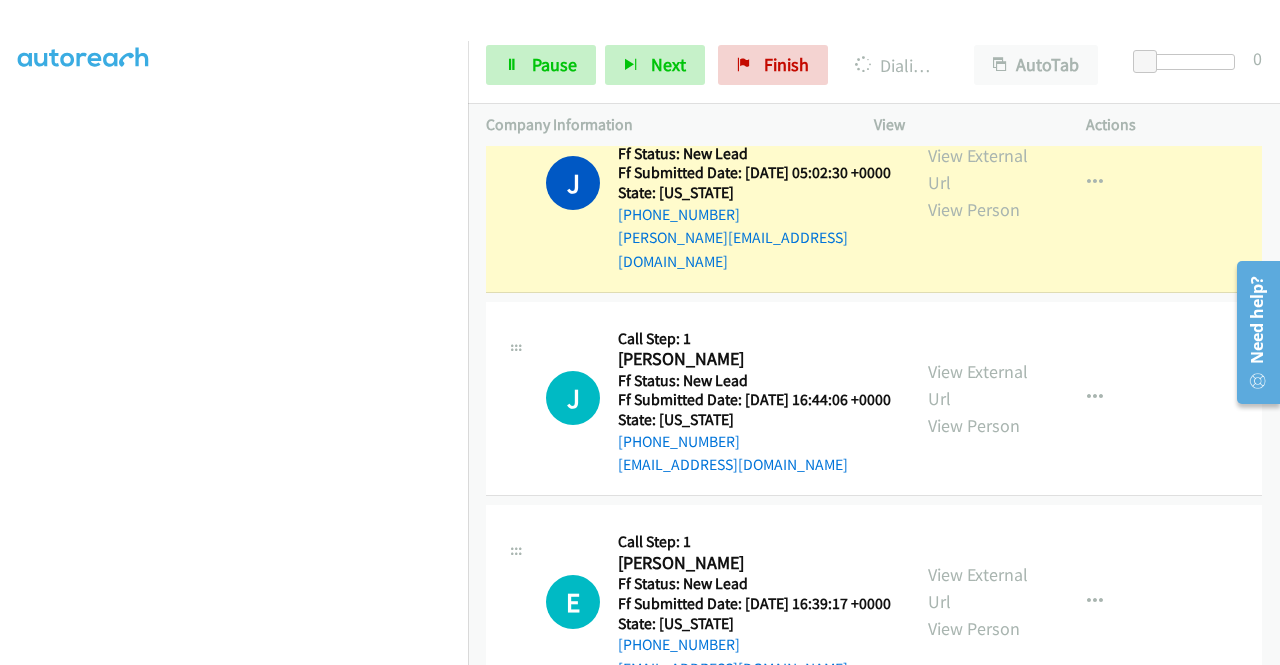 scroll, scrollTop: 1756, scrollLeft: 0, axis: vertical 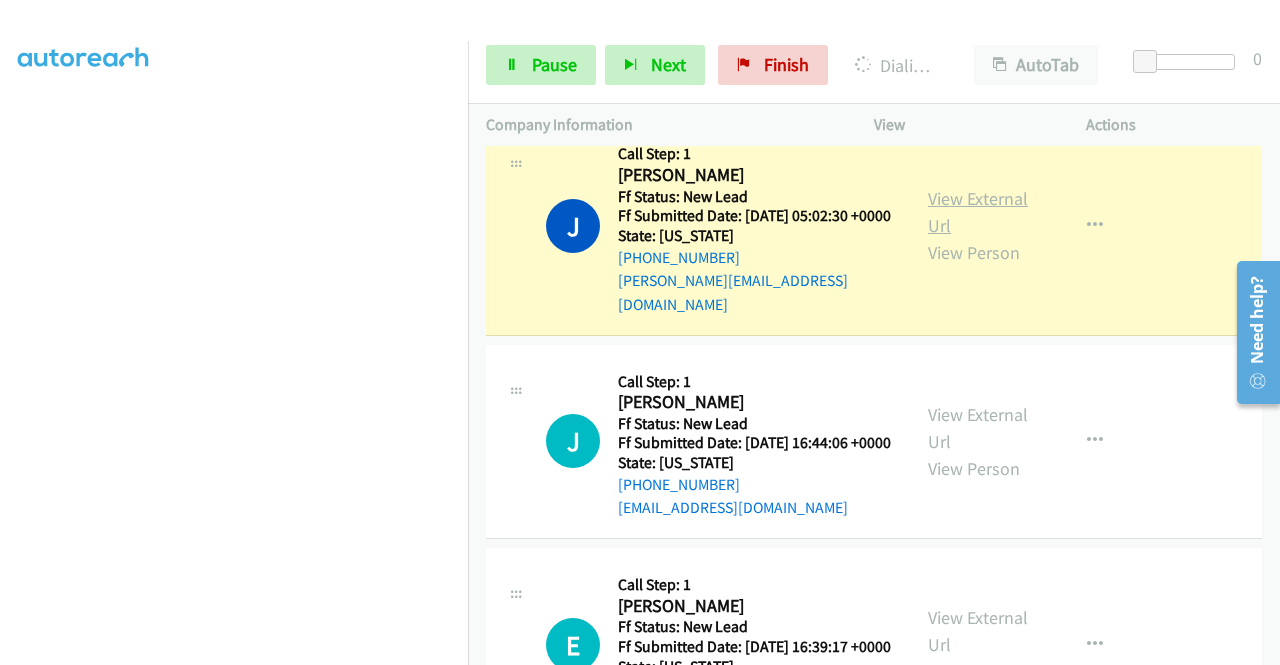 click on "View External Url" at bounding box center [978, 212] 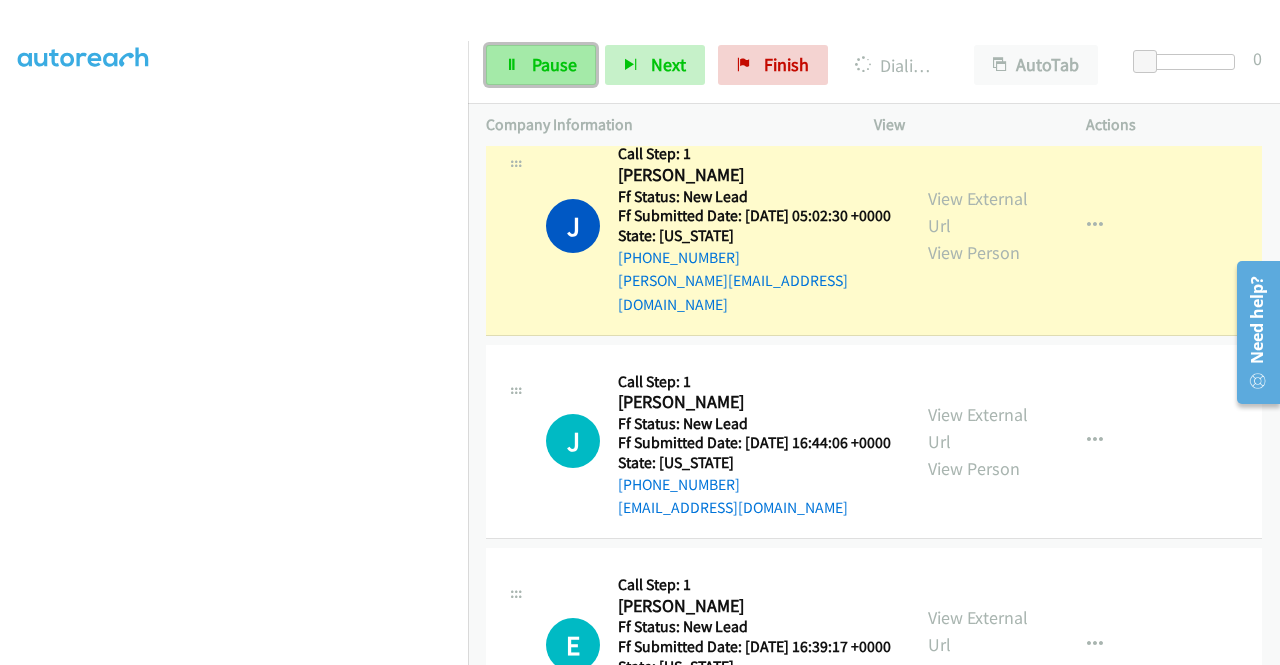 click on "Pause" at bounding box center [541, 65] 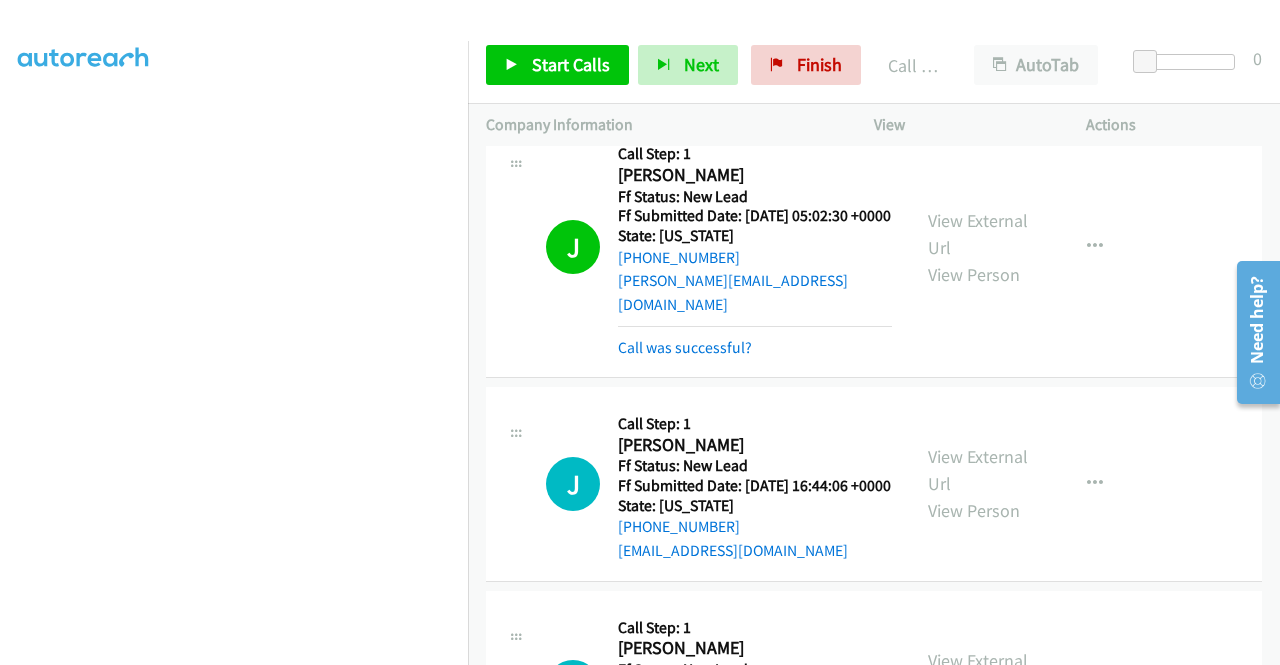 click on "Start Calls
Pause
Next
Finish
Call Completed
AutoTab
AutoTab
0" at bounding box center [874, 65] 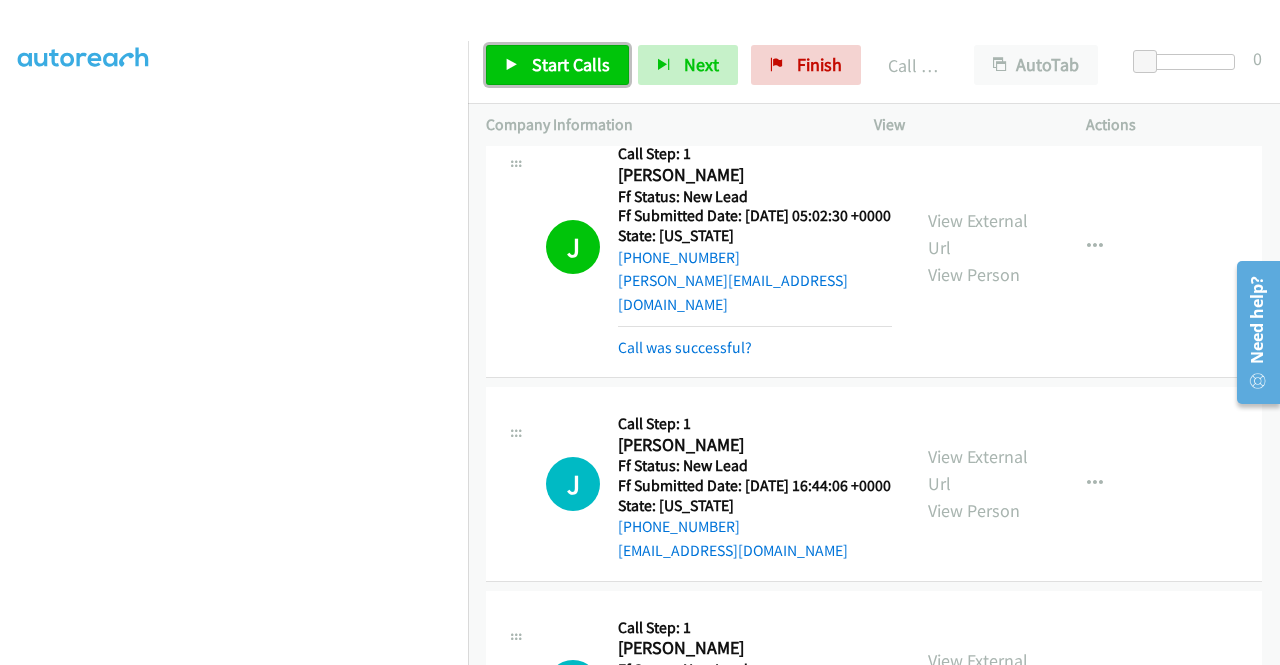 click on "Start Calls" at bounding box center [557, 65] 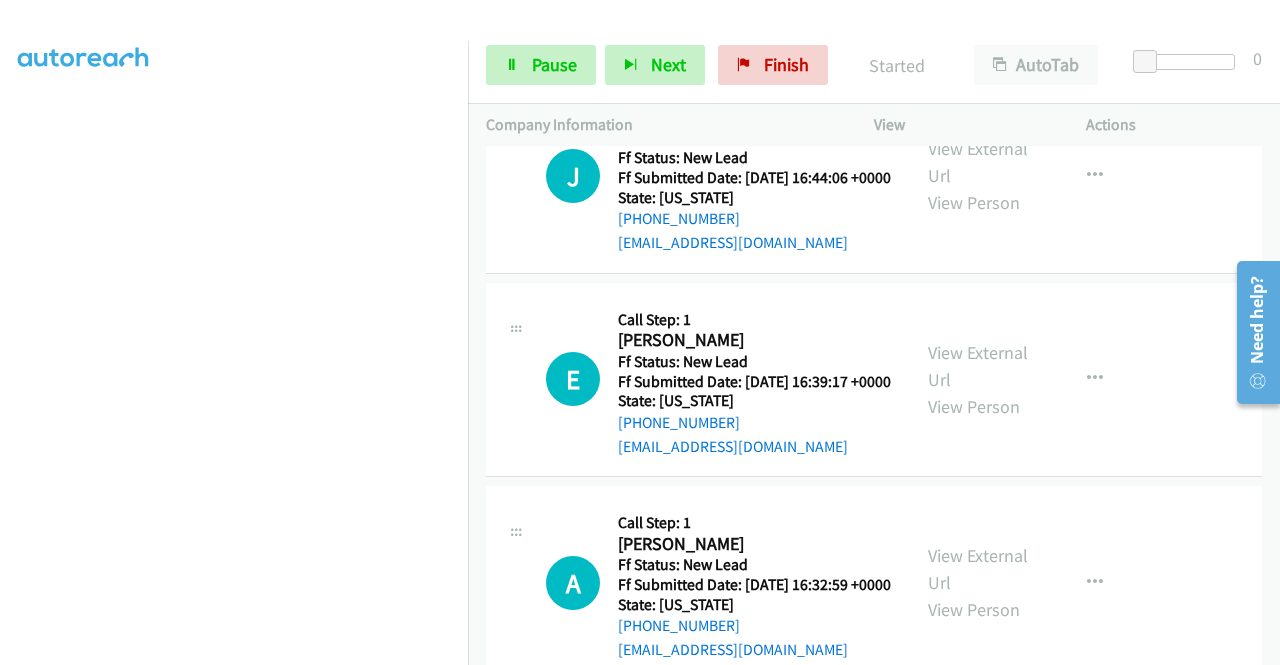 scroll, scrollTop: 2101, scrollLeft: 0, axis: vertical 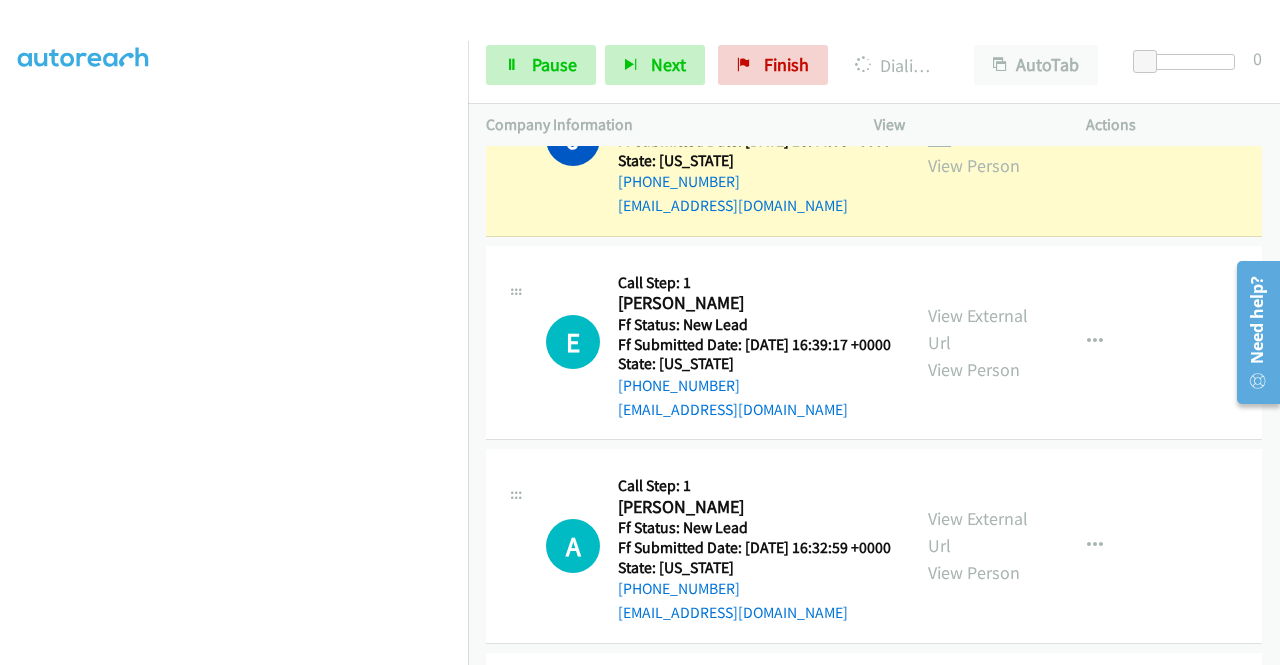 click on "View External Url" at bounding box center (978, 125) 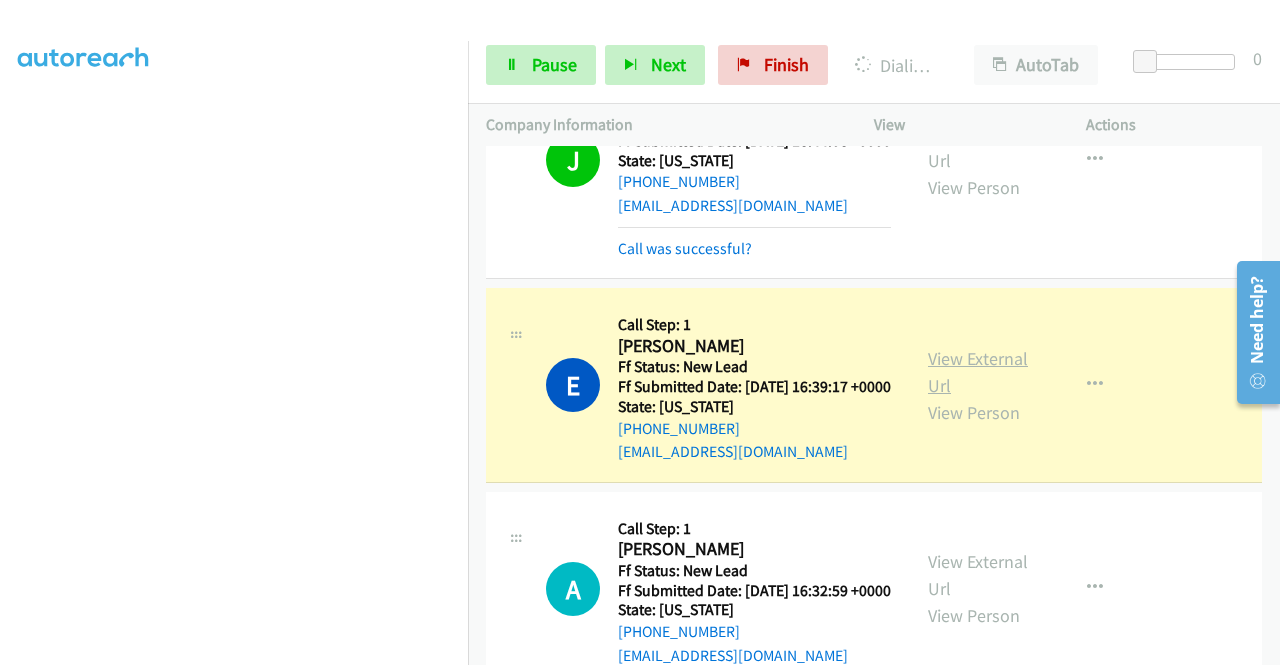 click on "View External Url" at bounding box center (978, 372) 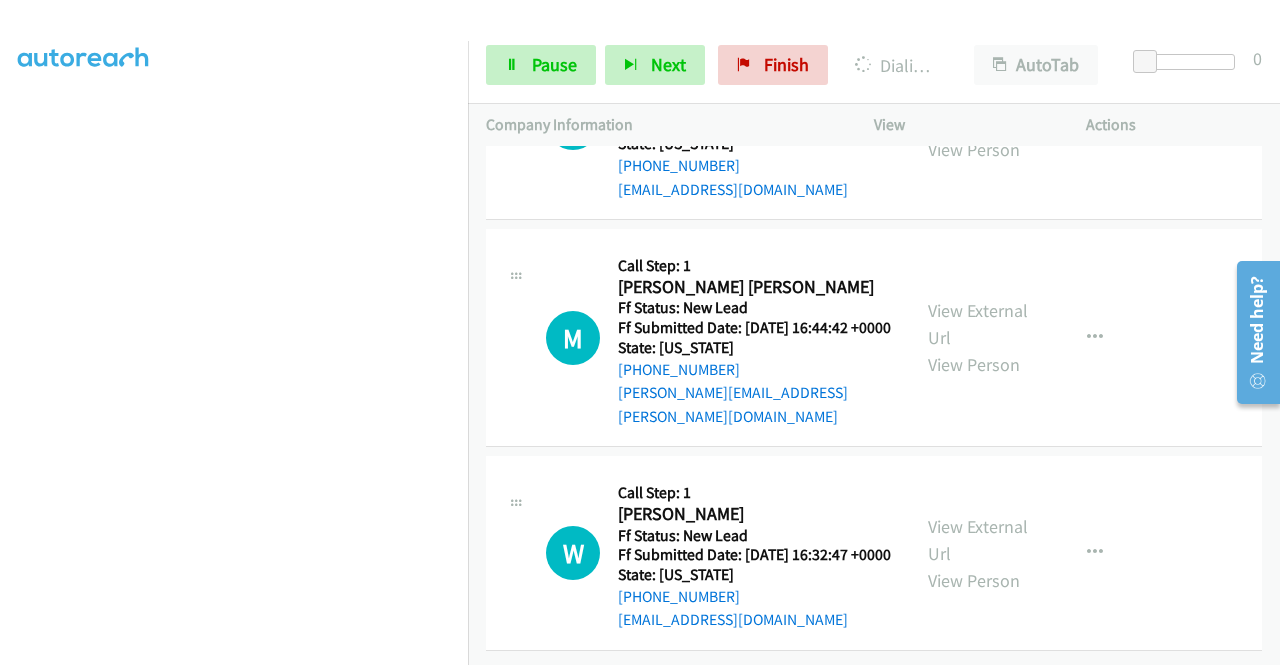 scroll, scrollTop: 2764, scrollLeft: 0, axis: vertical 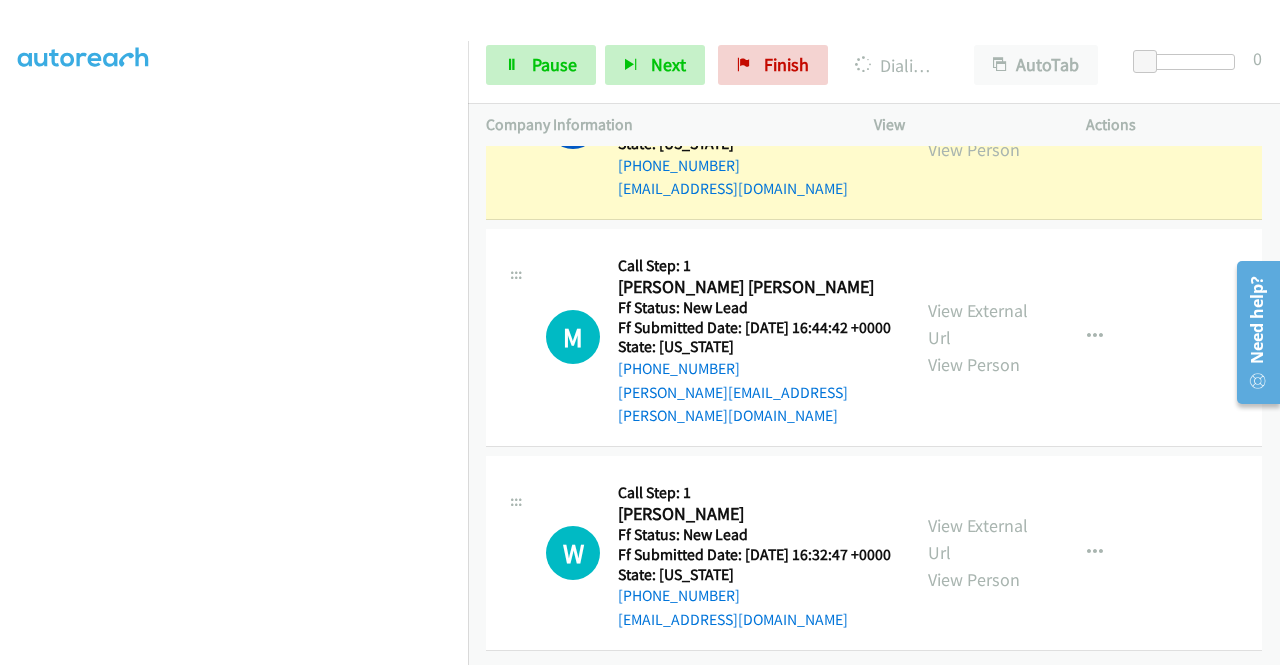 click on "View External Url" at bounding box center (978, 109) 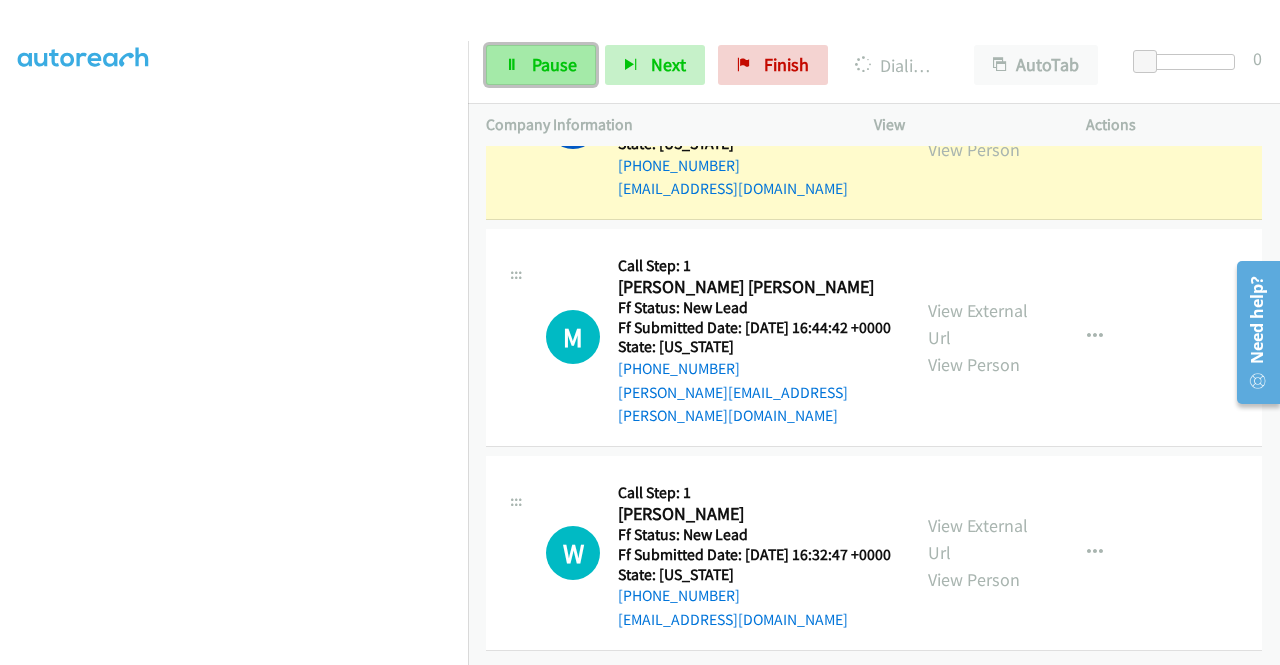 click on "Pause" at bounding box center (541, 65) 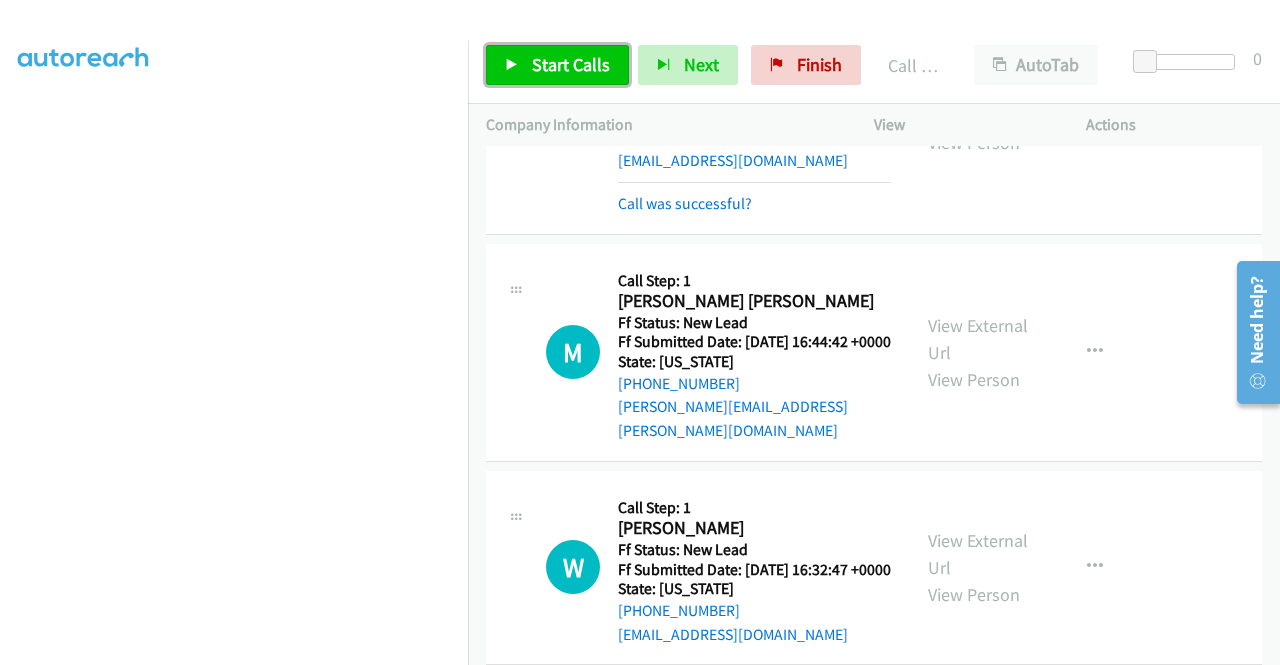 click on "Start Calls" at bounding box center (557, 65) 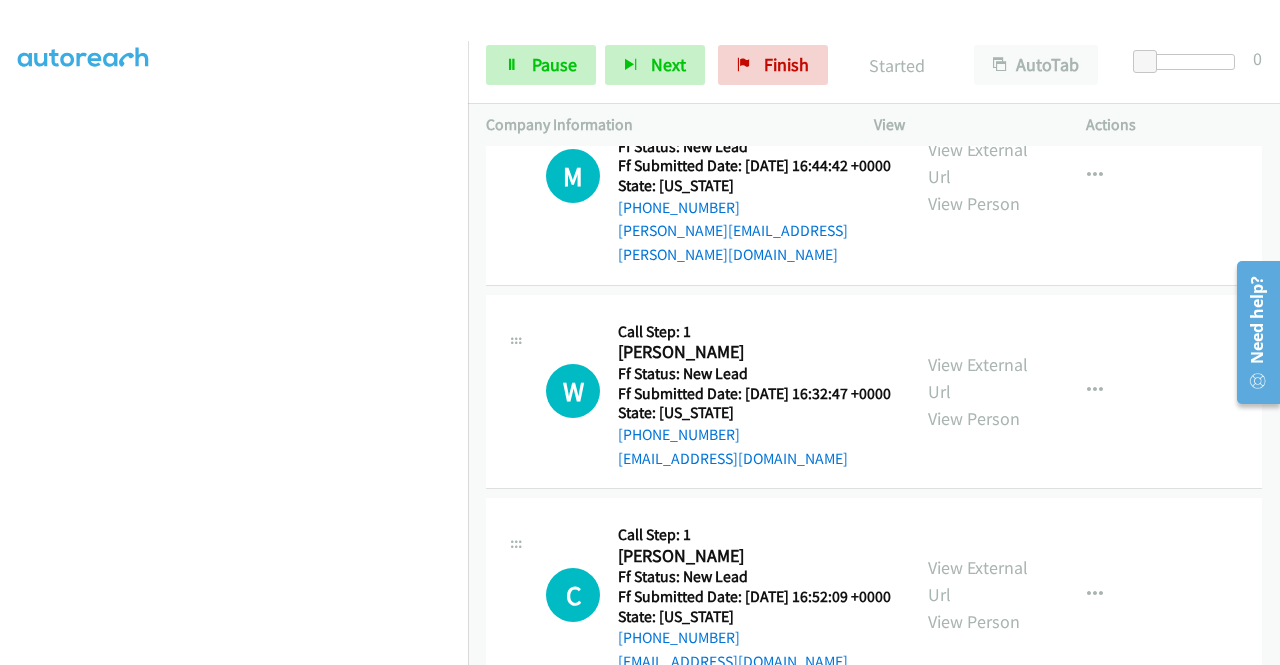 scroll, scrollTop: 2929, scrollLeft: 0, axis: vertical 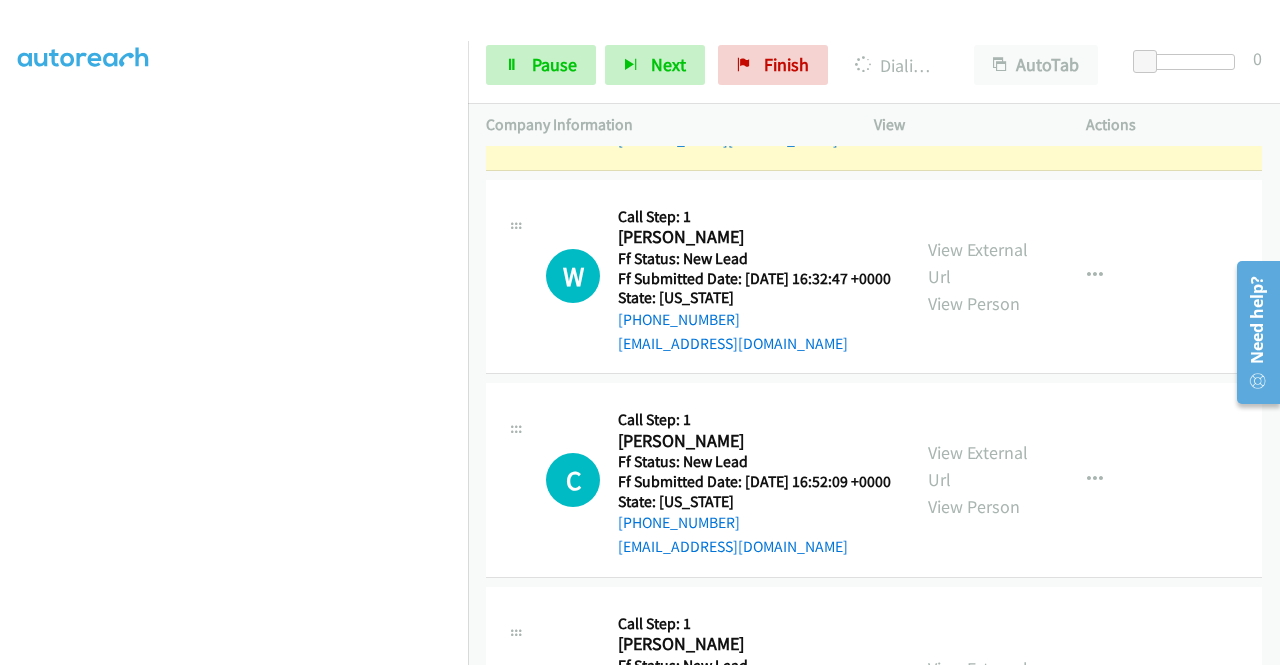 click on "View External Url" at bounding box center [978, 48] 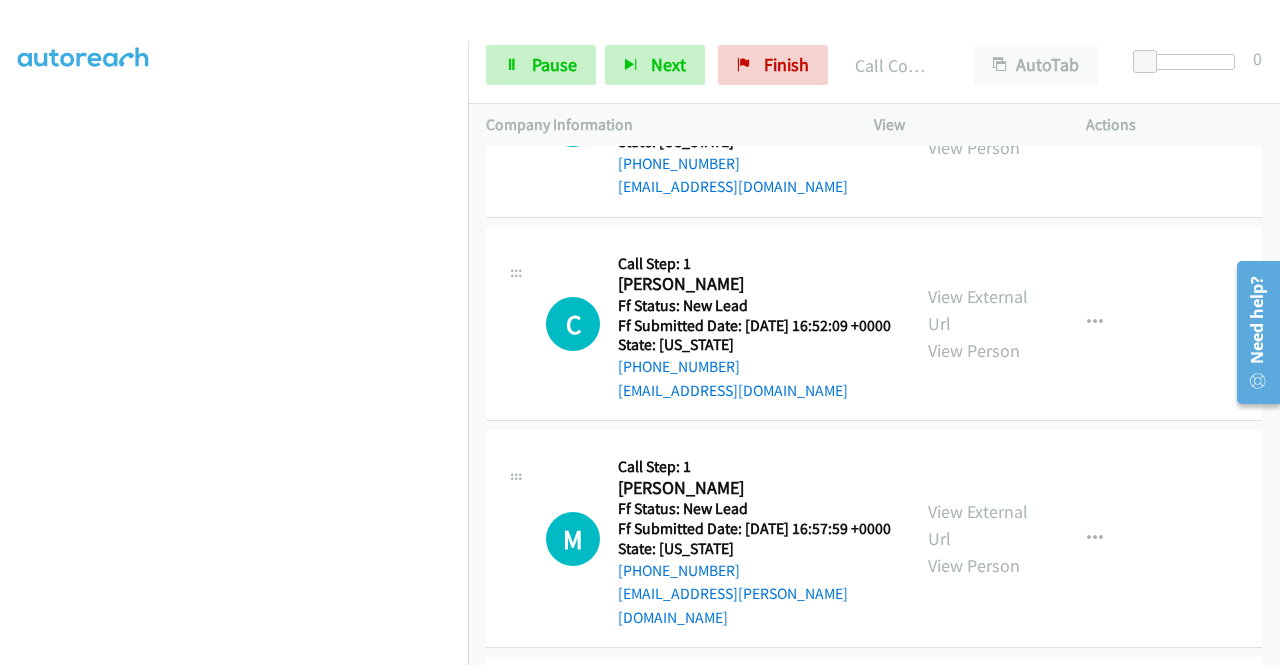 scroll, scrollTop: 3122, scrollLeft: 0, axis: vertical 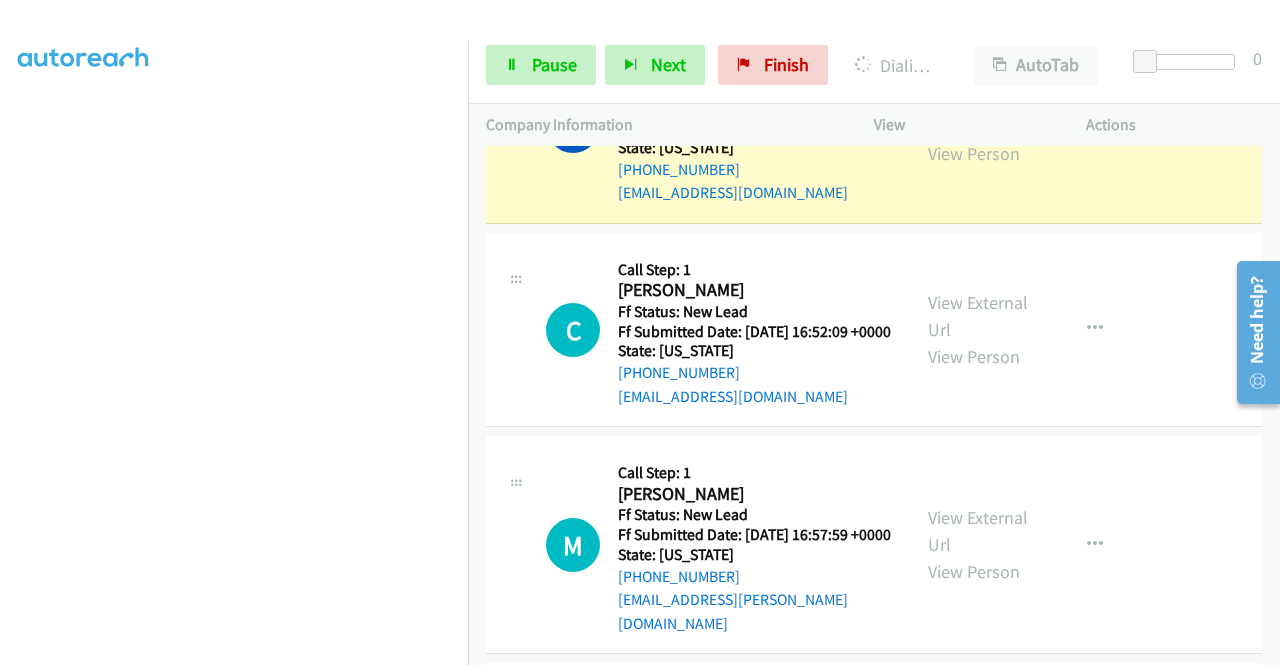 click on "View External Url" at bounding box center [978, 113] 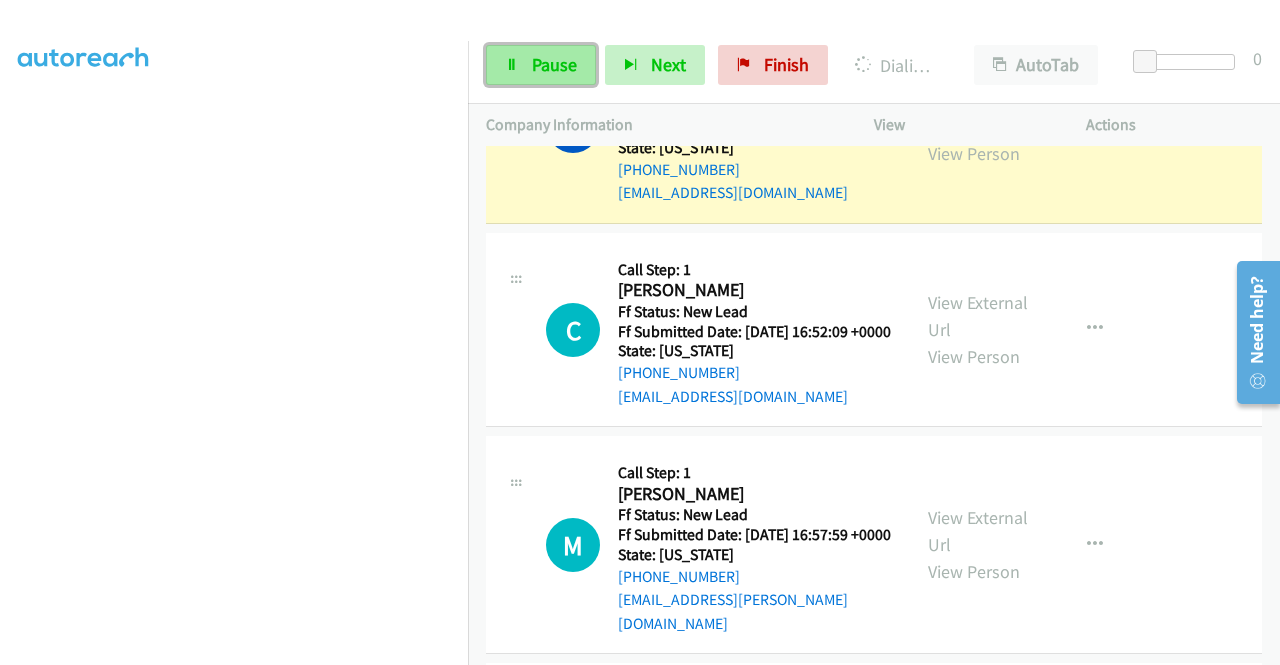 click on "Pause" at bounding box center [554, 64] 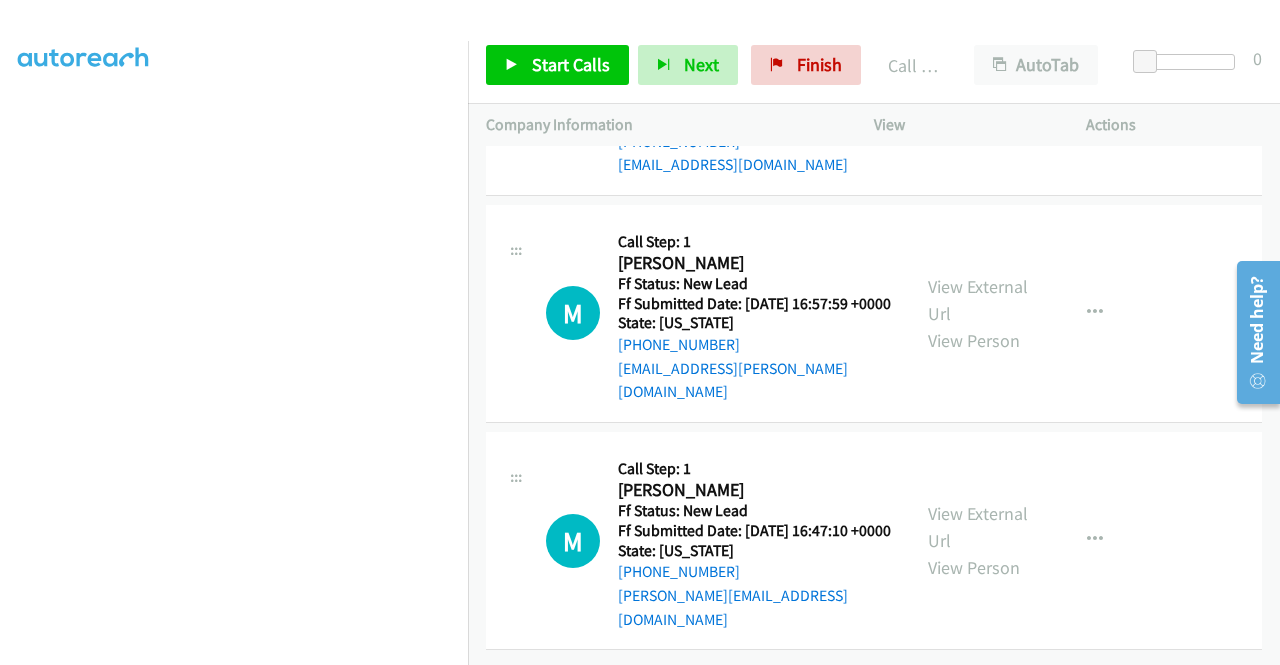 scroll, scrollTop: 3431, scrollLeft: 0, axis: vertical 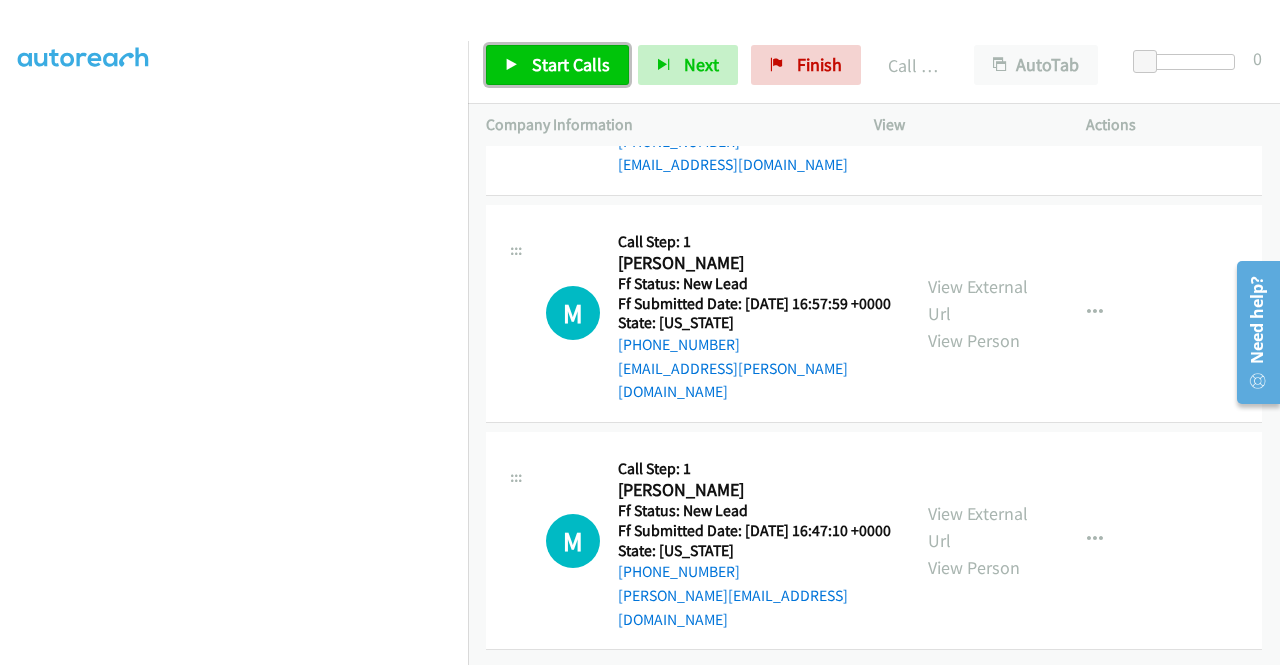 click at bounding box center (512, 66) 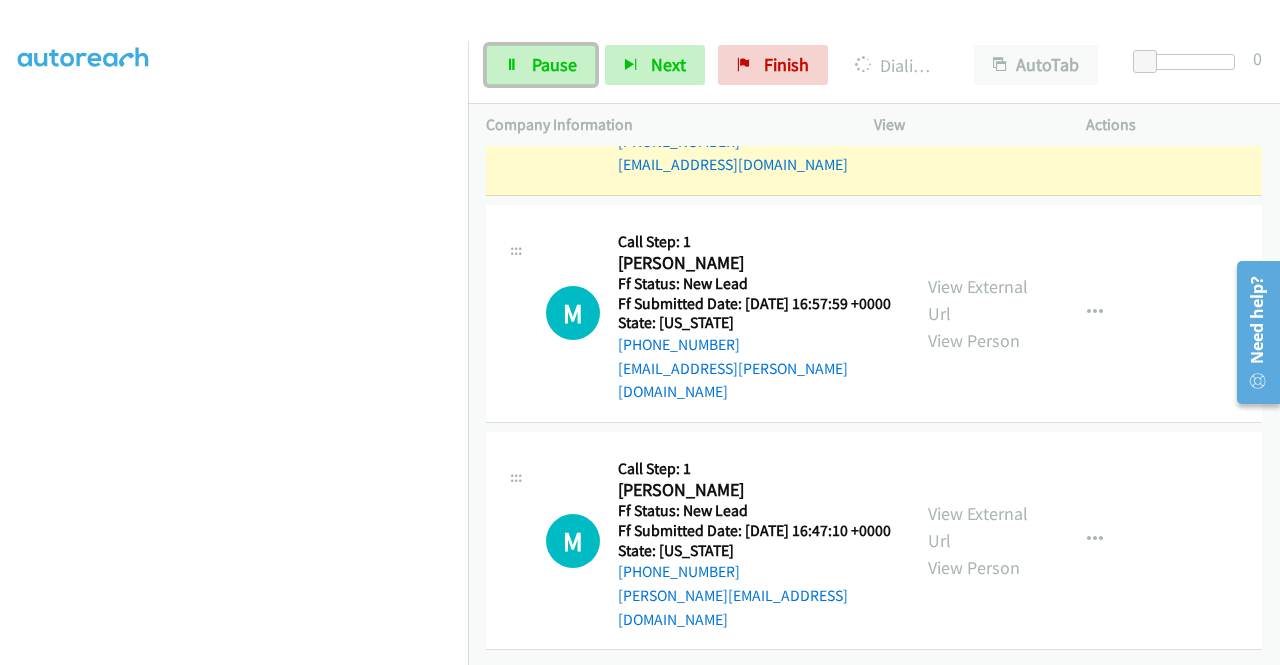 click on "Pause" at bounding box center (541, 65) 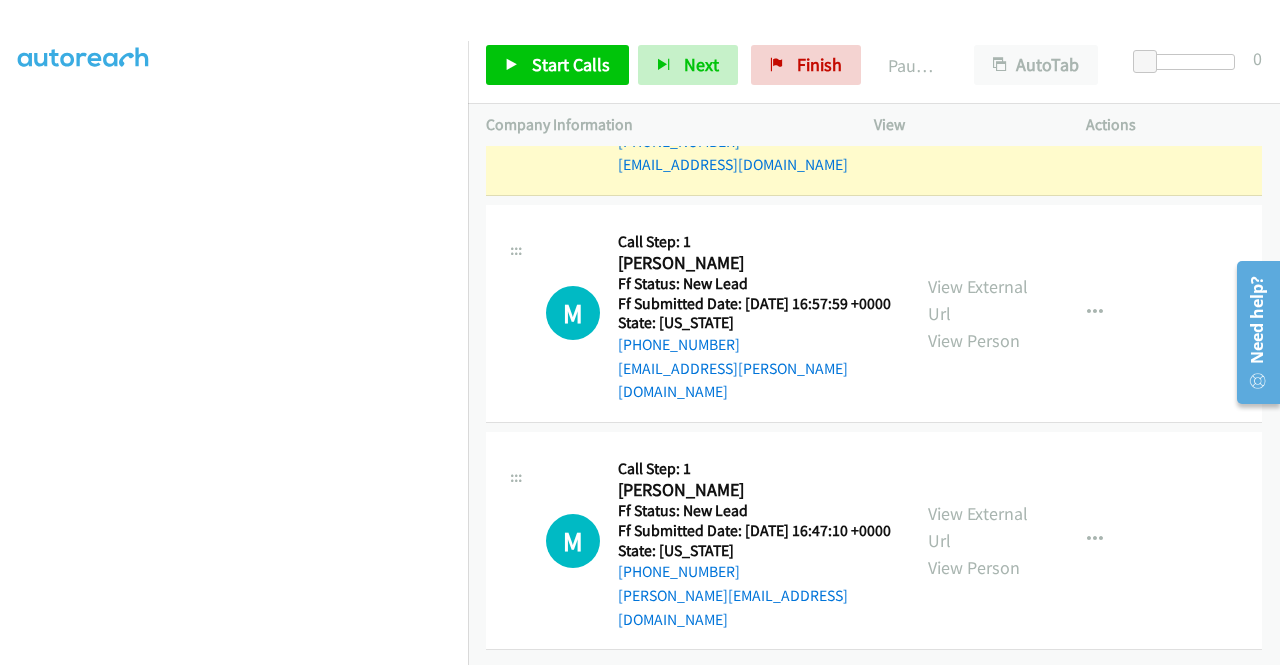click on "View External Url" at bounding box center [978, 85] 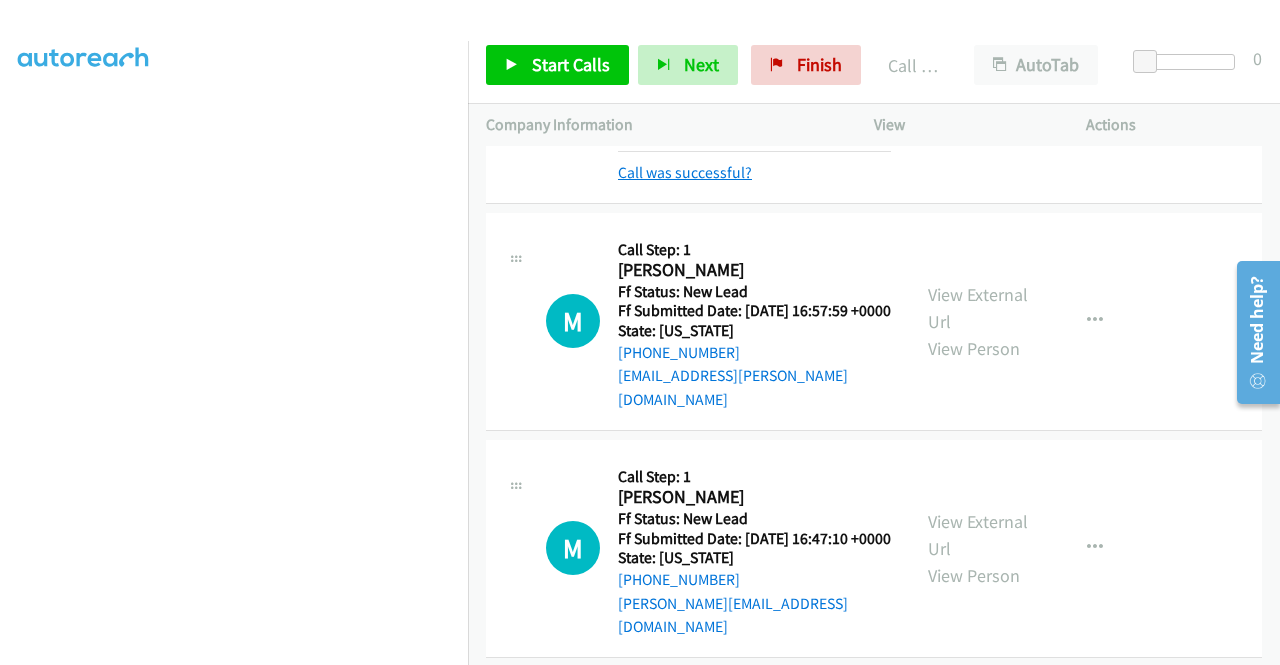 click on "Call was successful?" at bounding box center [685, 172] 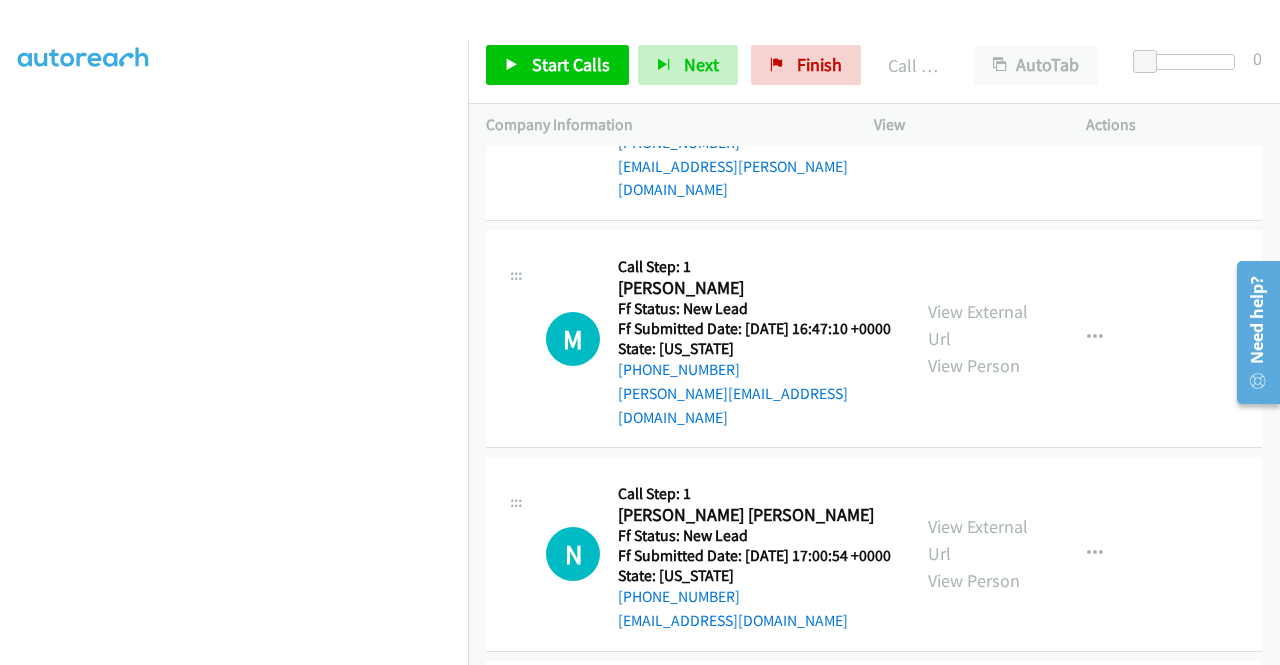 scroll, scrollTop: 3619, scrollLeft: 0, axis: vertical 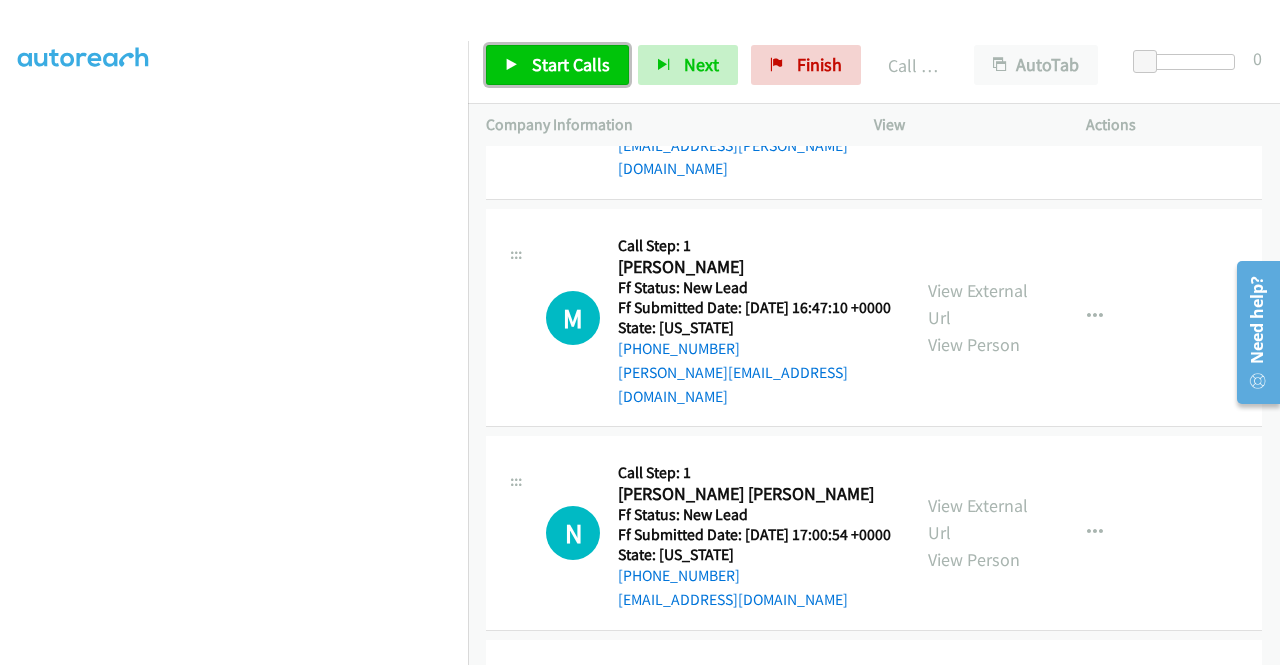 click on "Start Calls" at bounding box center [571, 64] 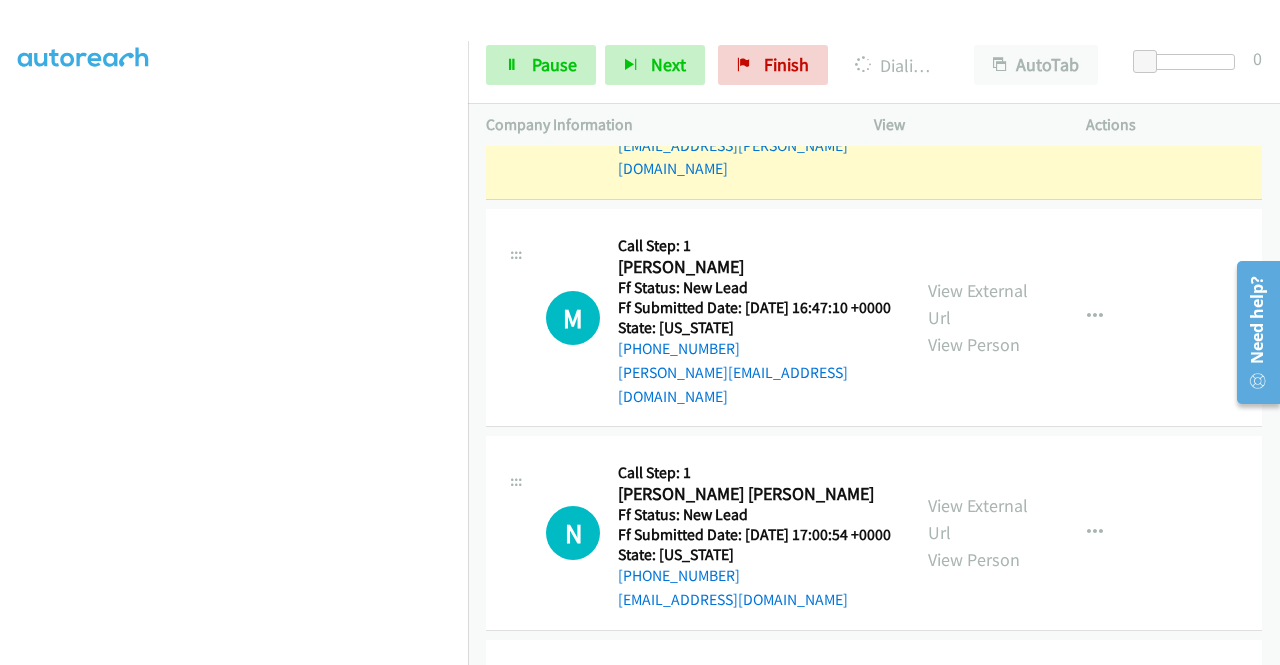 drag, startPoint x: 953, startPoint y: 272, endPoint x: 926, endPoint y: 269, distance: 27.166155 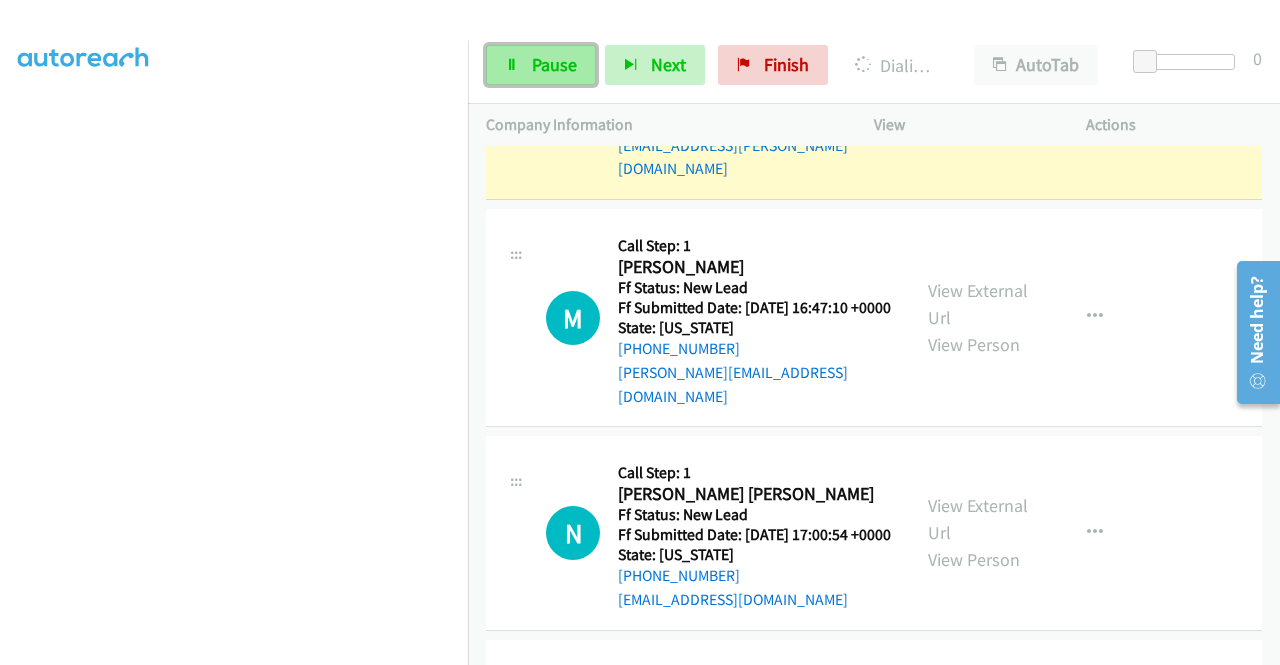 click on "Pause" at bounding box center (541, 65) 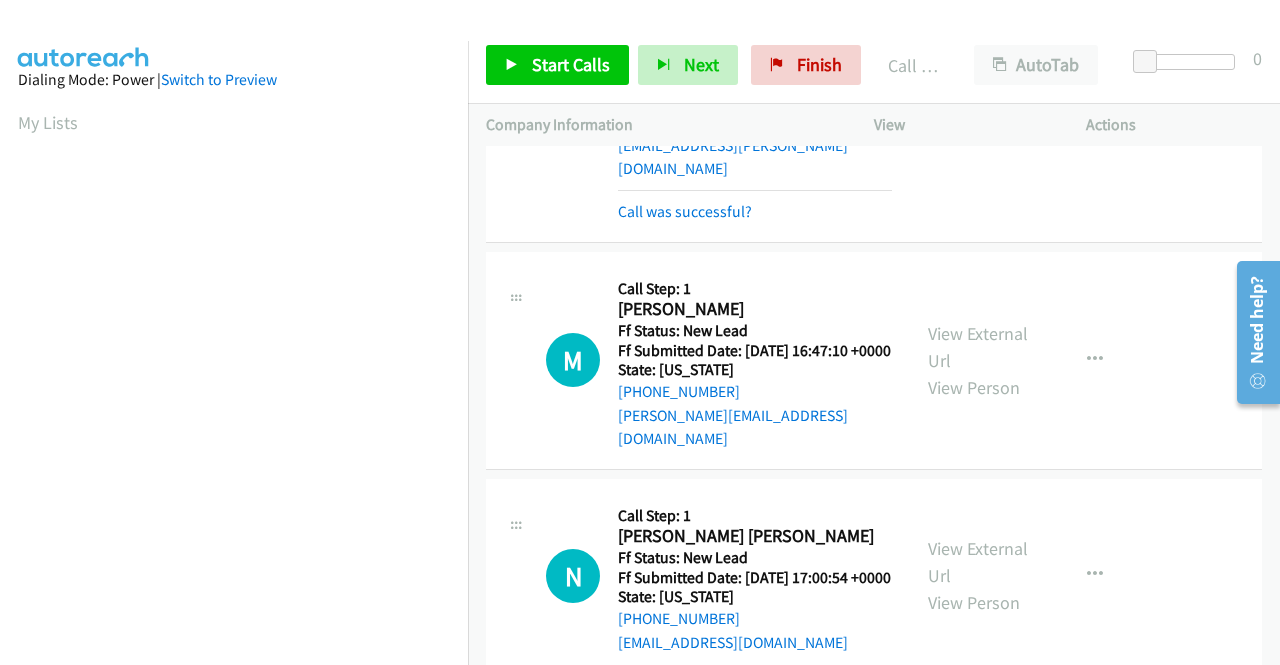 scroll, scrollTop: 456, scrollLeft: 0, axis: vertical 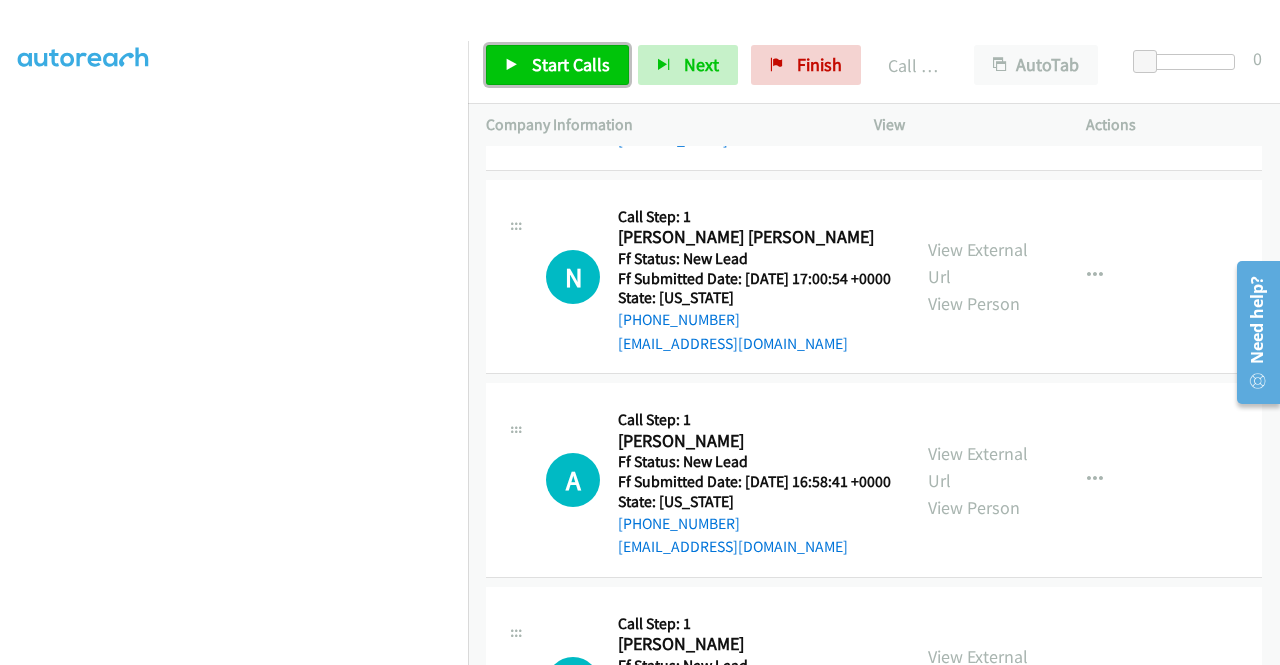 click on "Start Calls" at bounding box center (571, 64) 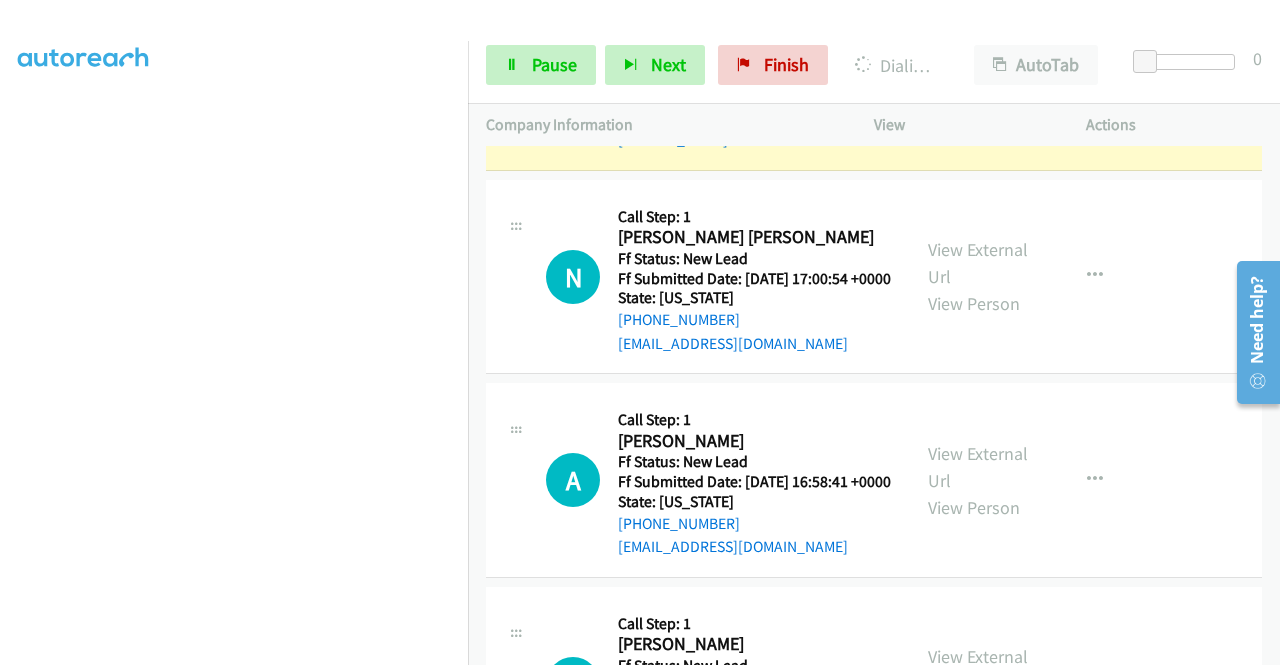 click on "View External Url" at bounding box center [978, 48] 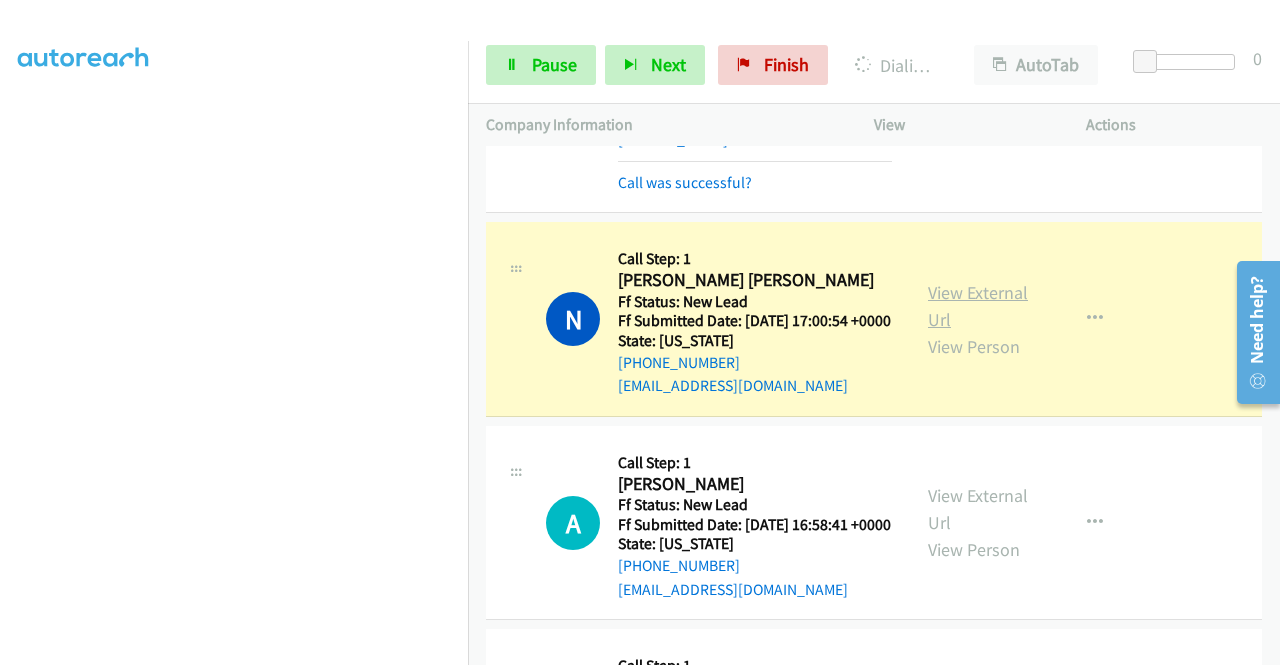 click on "View External Url" at bounding box center [978, 306] 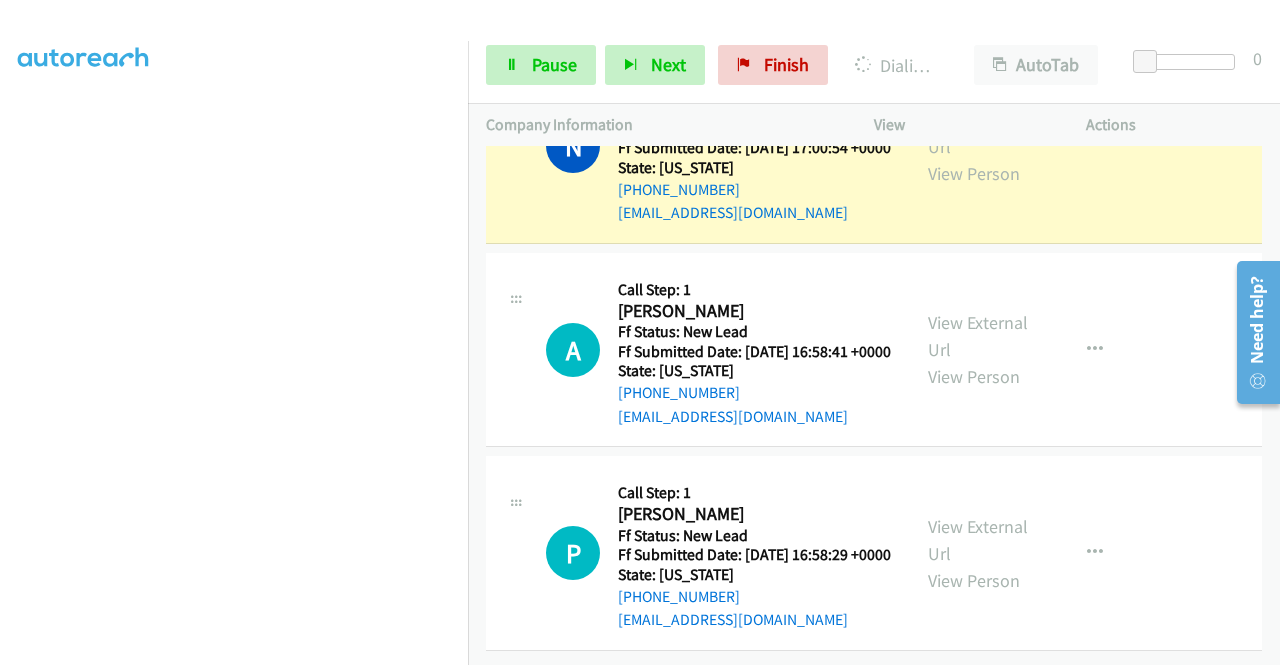 scroll, scrollTop: 4172, scrollLeft: 0, axis: vertical 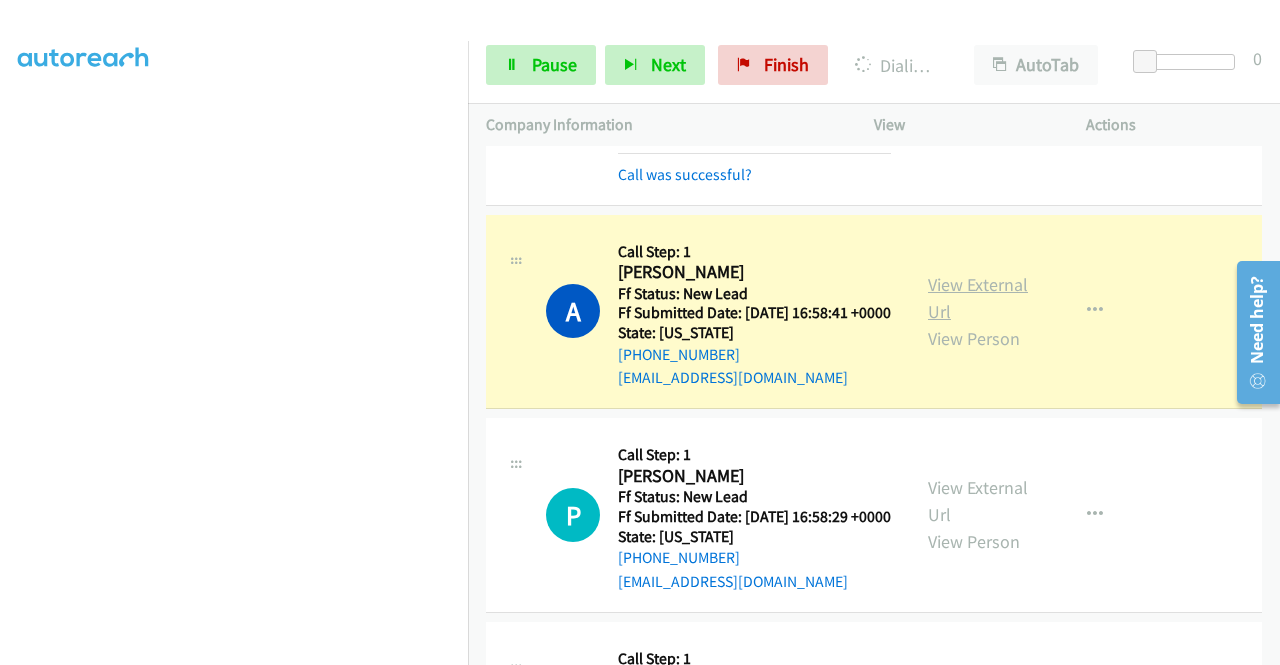 click on "View External Url" at bounding box center (978, 298) 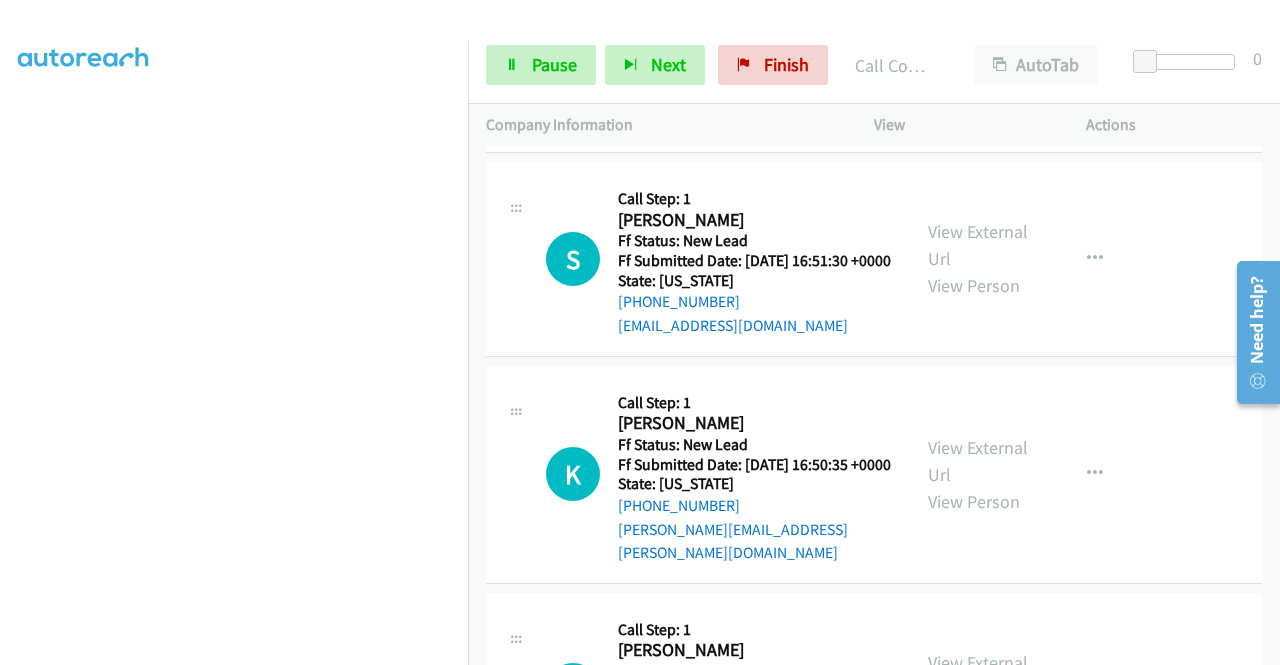 scroll, scrollTop: 4678, scrollLeft: 0, axis: vertical 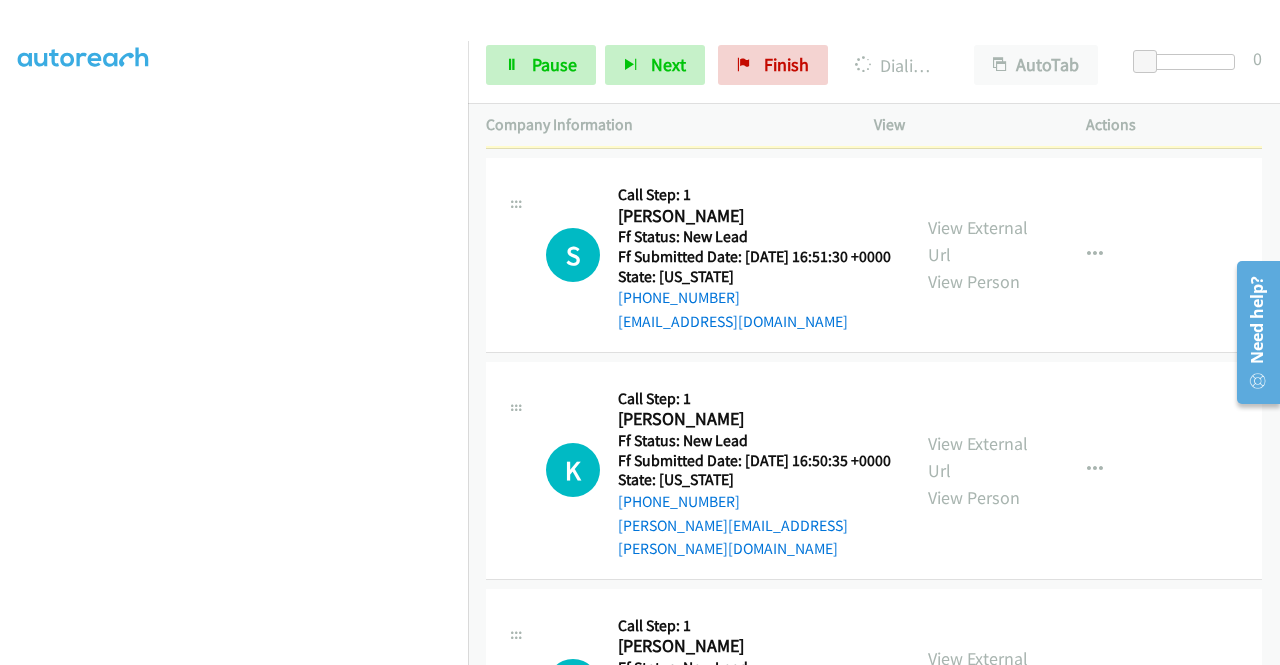 click on "View External Url" at bounding box center [978, 38] 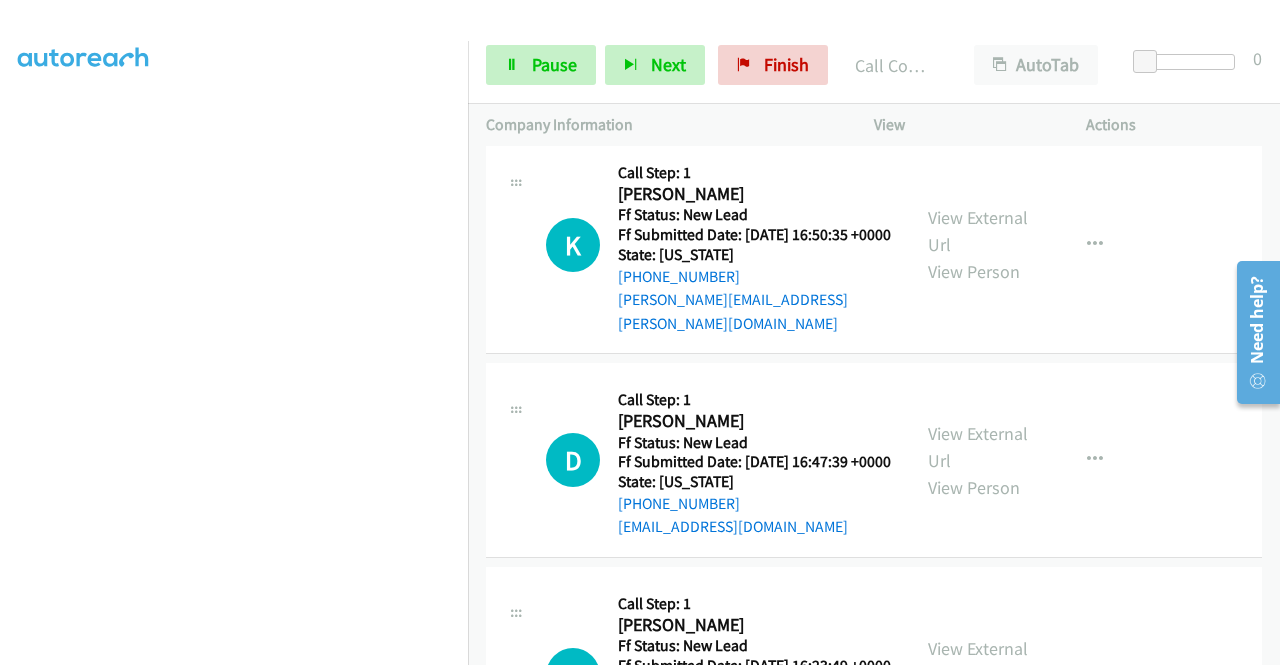 scroll, scrollTop: 4966, scrollLeft: 0, axis: vertical 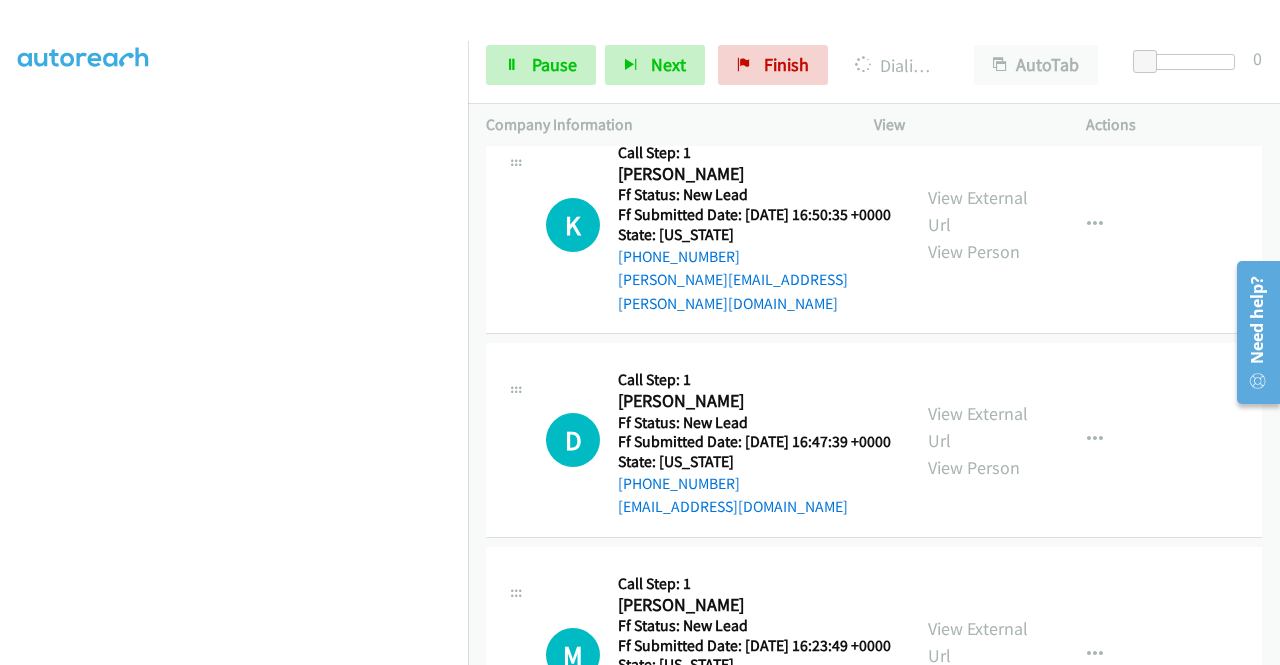click on "View External Url" at bounding box center (978, -4) 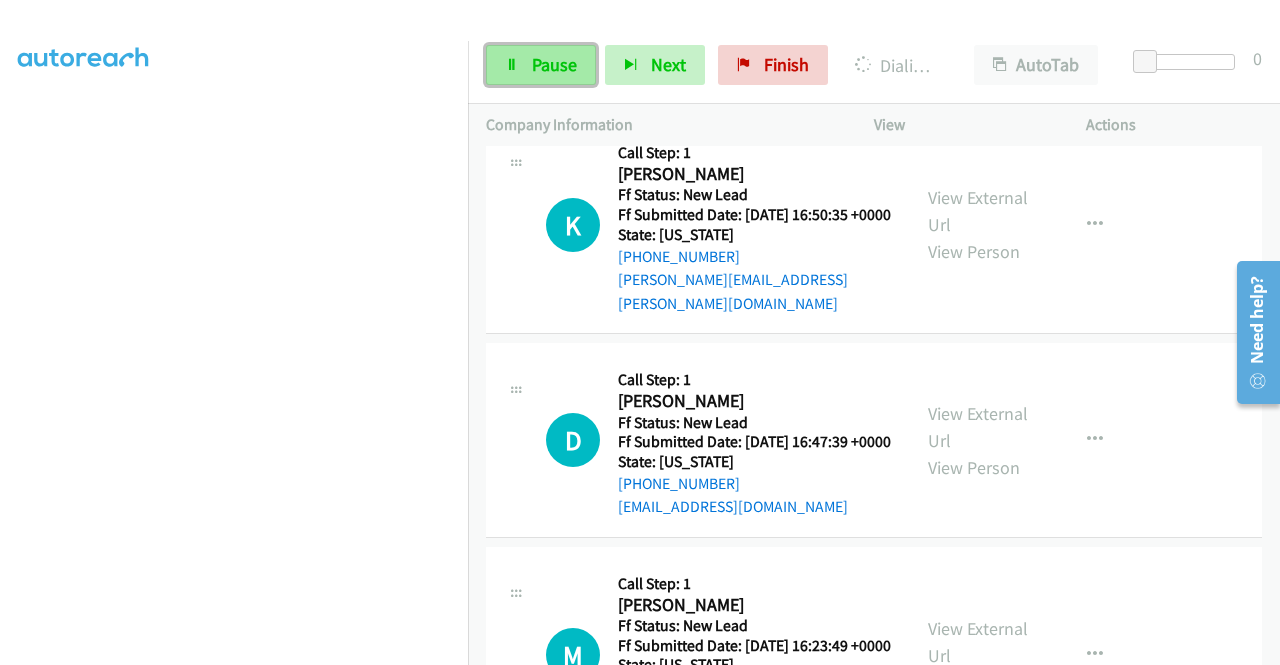 click on "Pause" at bounding box center [554, 64] 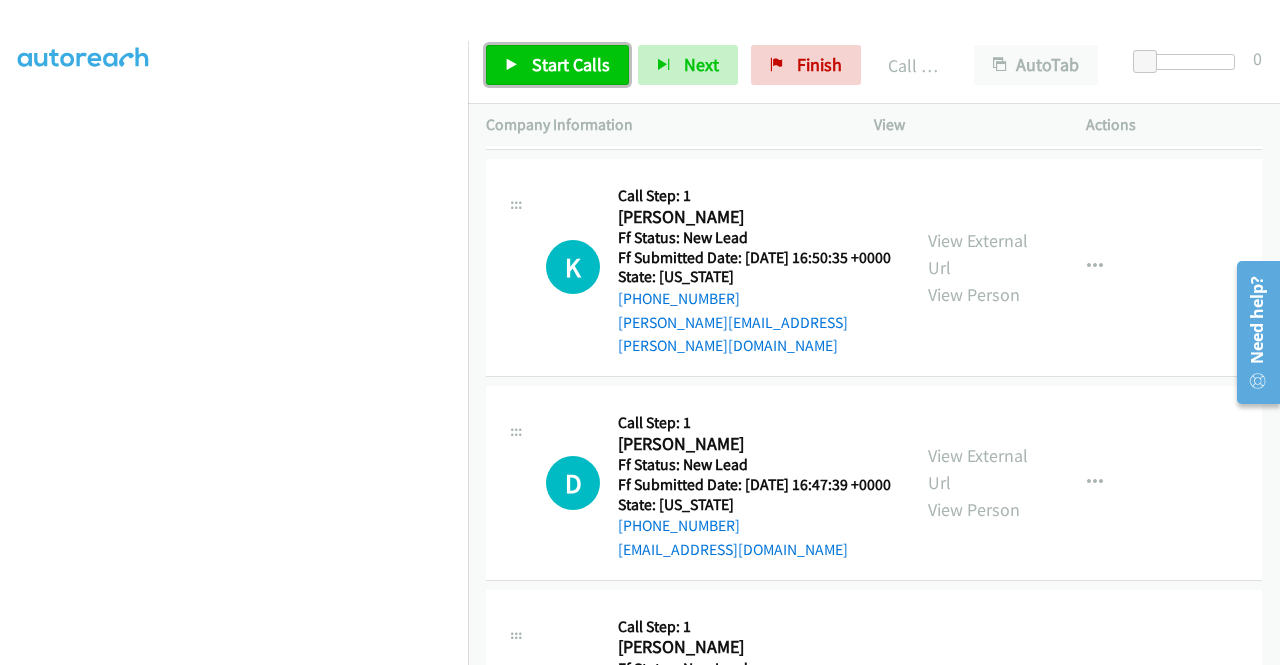click on "Start Calls" at bounding box center (571, 64) 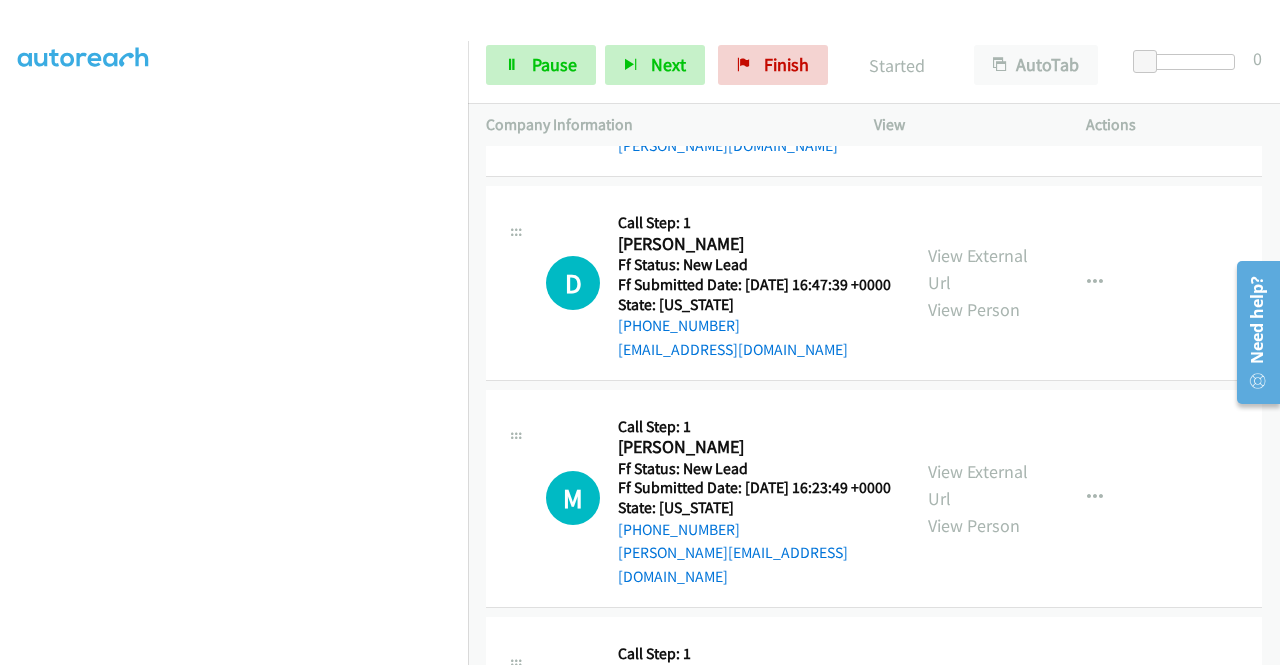scroll, scrollTop: 5206, scrollLeft: 0, axis: vertical 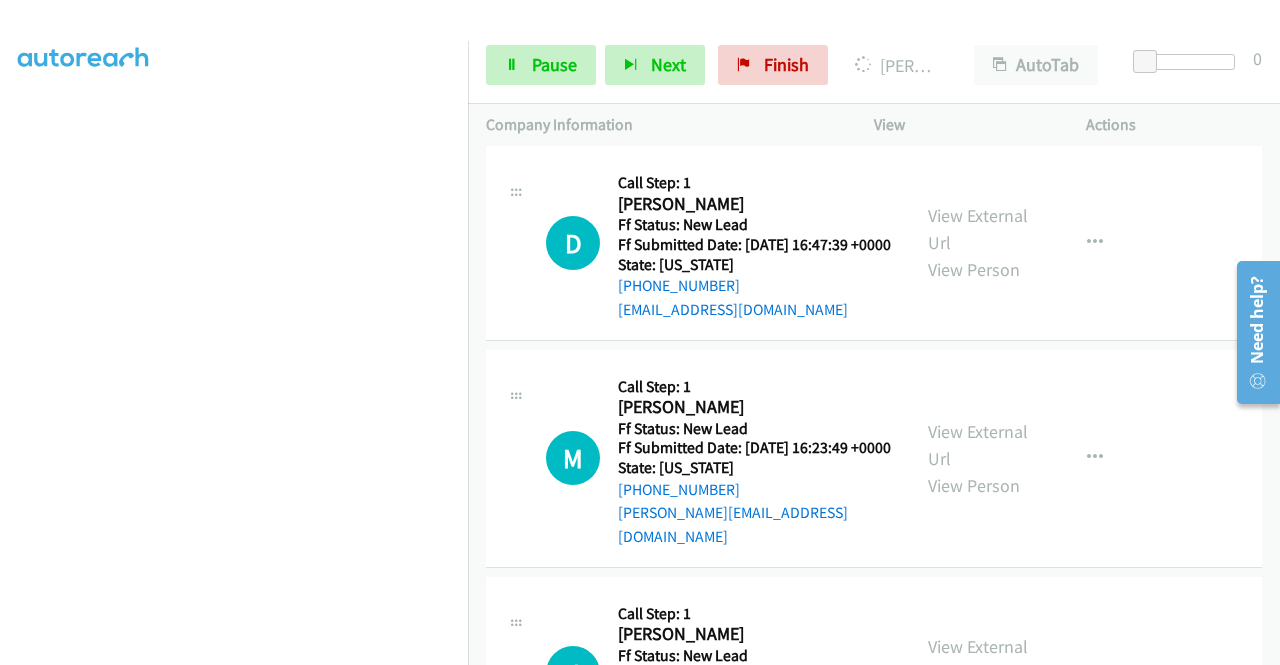 click on "View External Url
View Person" at bounding box center [980, 27] 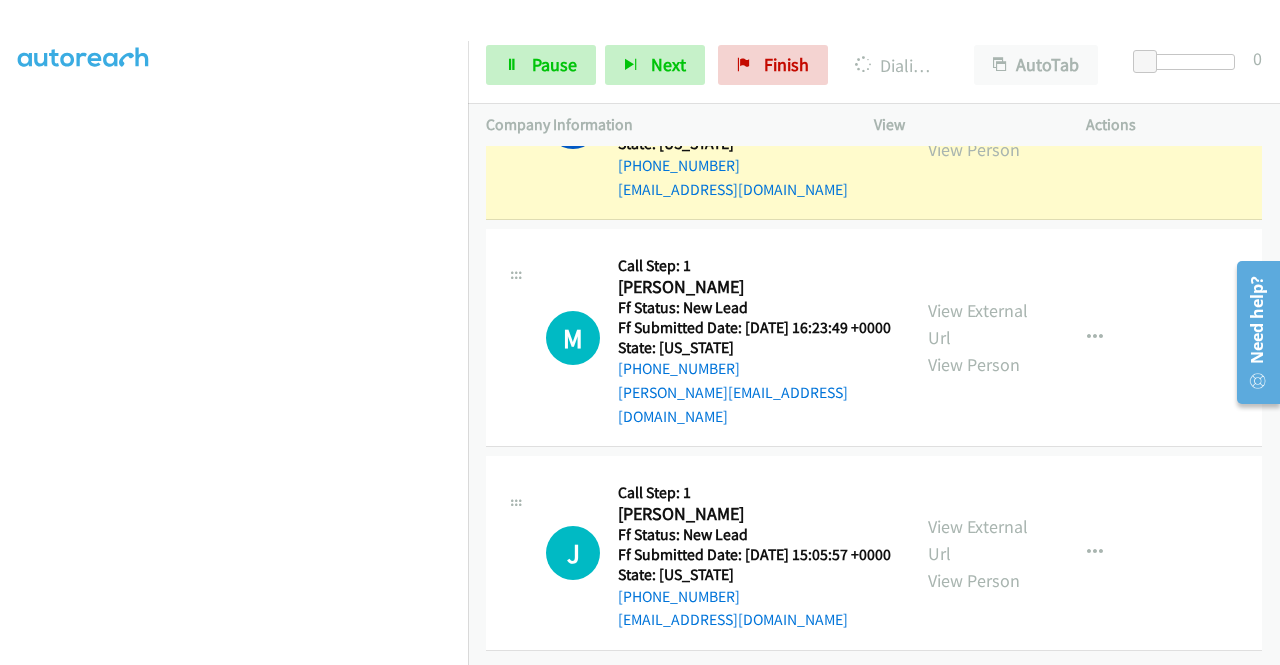 scroll, scrollTop: 5500, scrollLeft: 0, axis: vertical 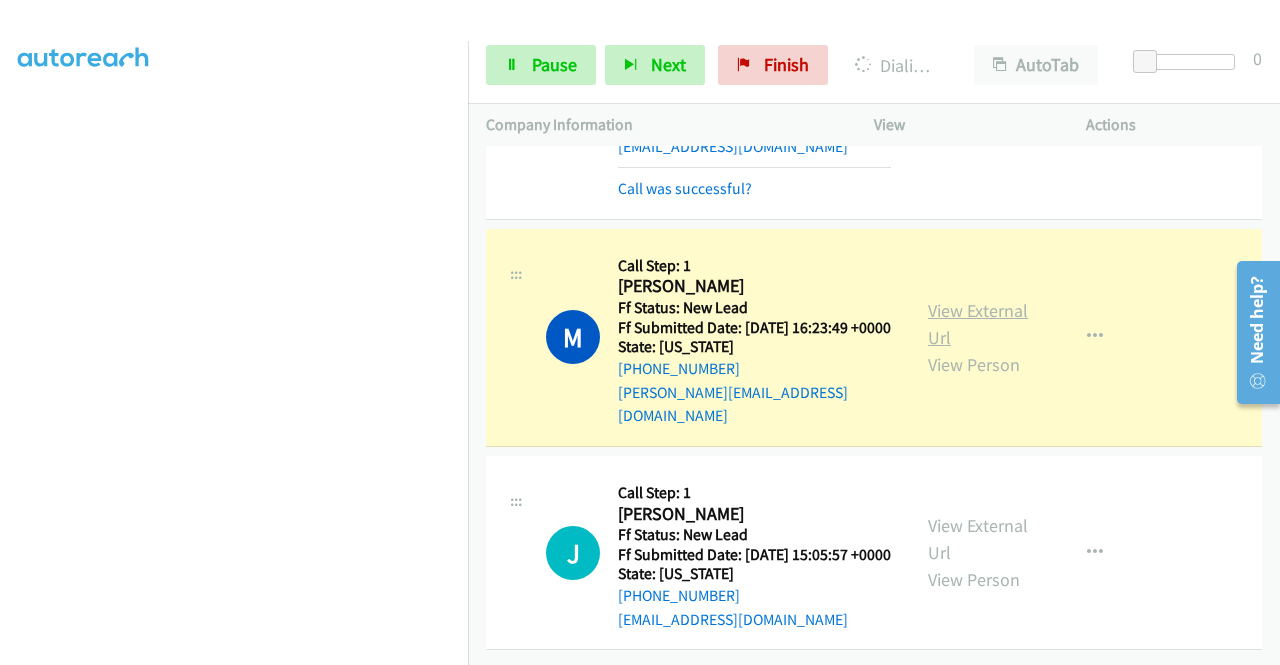 click on "View External Url" at bounding box center [978, 324] 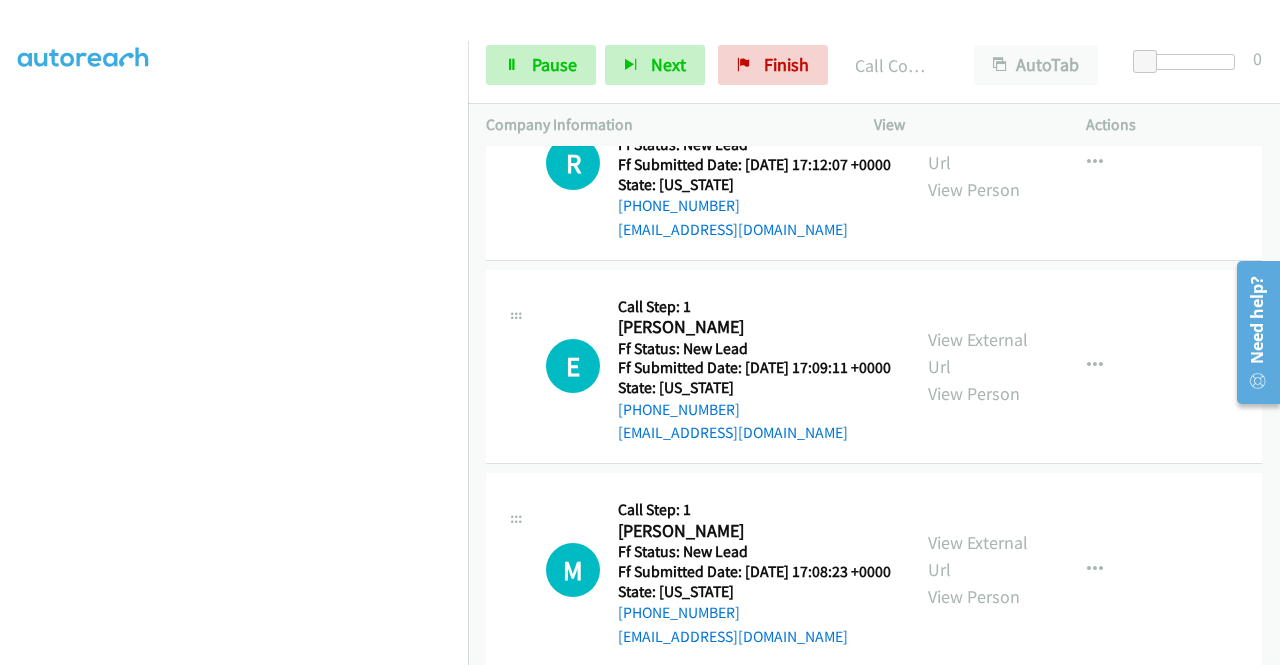 scroll, scrollTop: 6049, scrollLeft: 0, axis: vertical 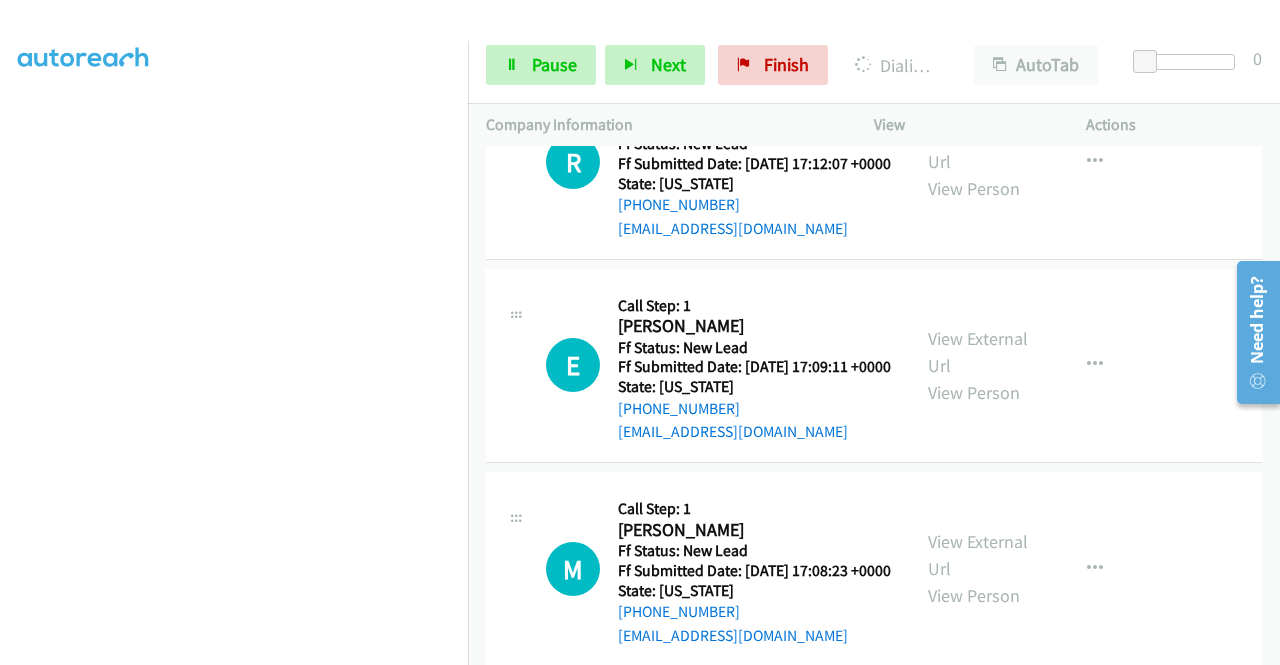 click on "View External Url" at bounding box center (978, -55) 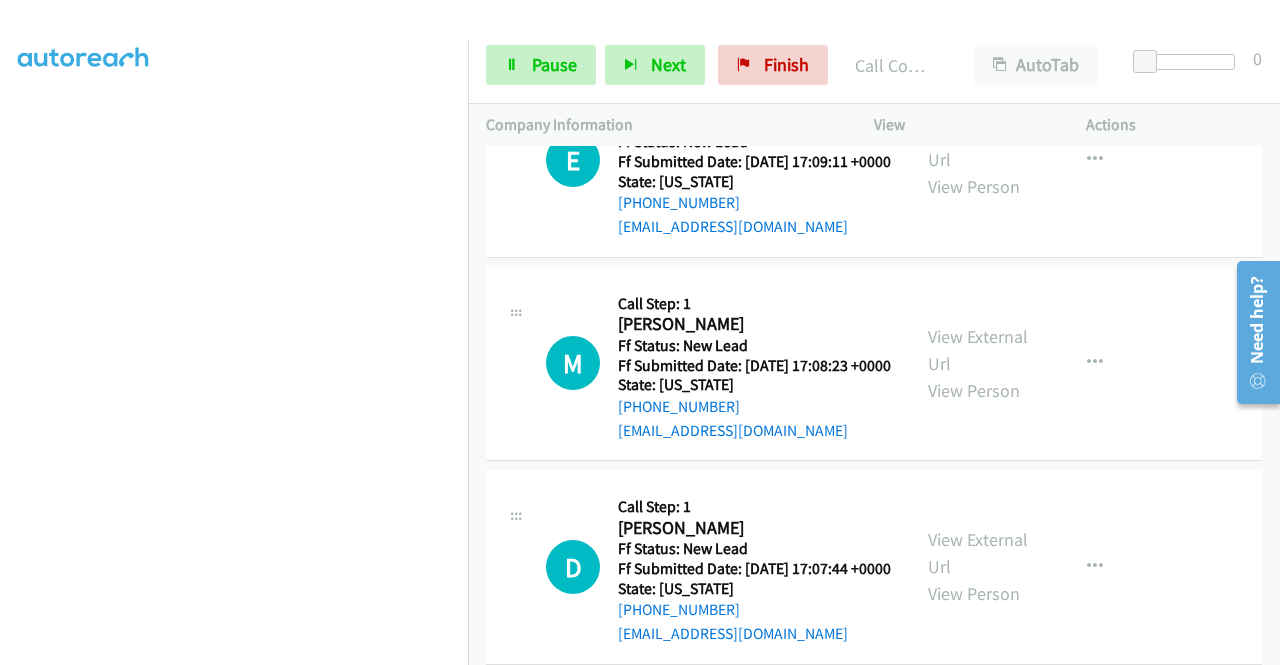 scroll, scrollTop: 6316, scrollLeft: 0, axis: vertical 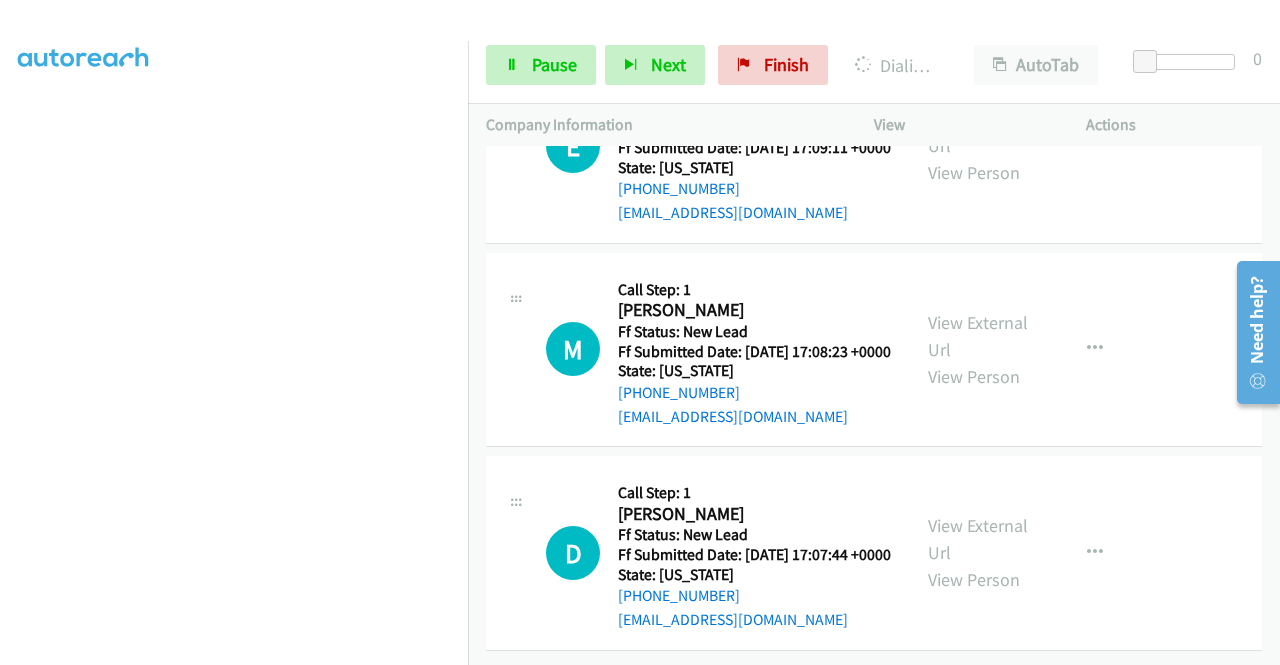 click on "View External Url" at bounding box center [978, -71] 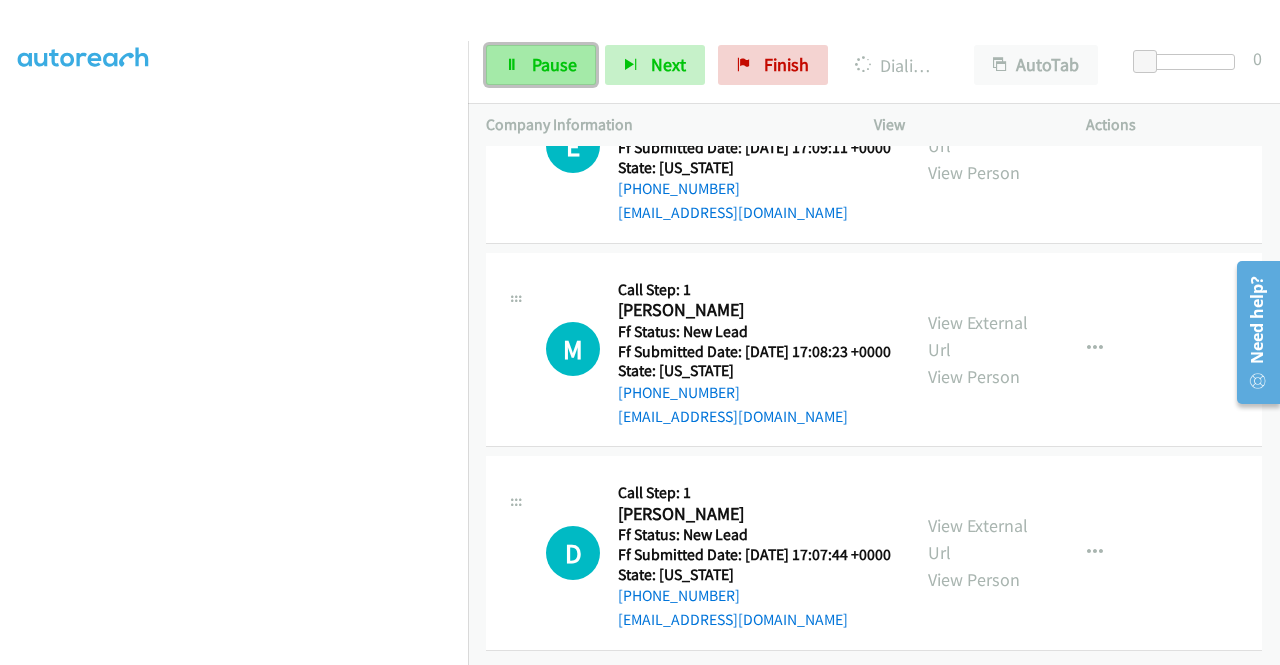 click on "Pause" at bounding box center [554, 64] 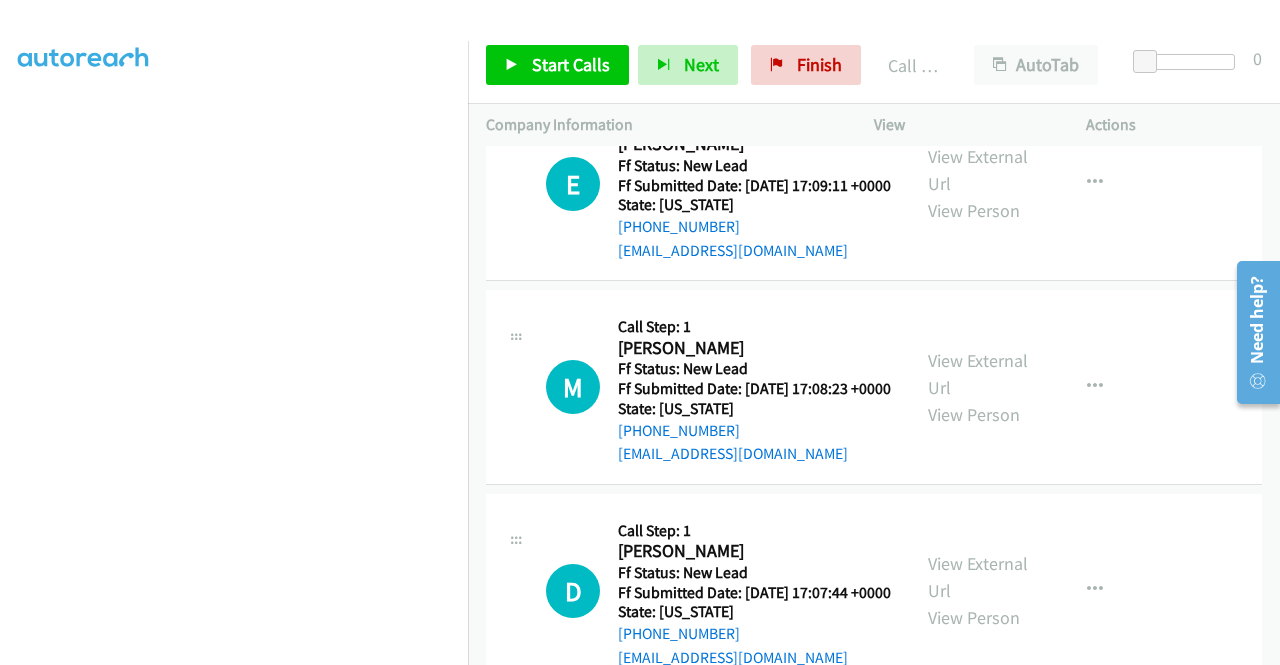 click on "Company Information" at bounding box center (662, 125) 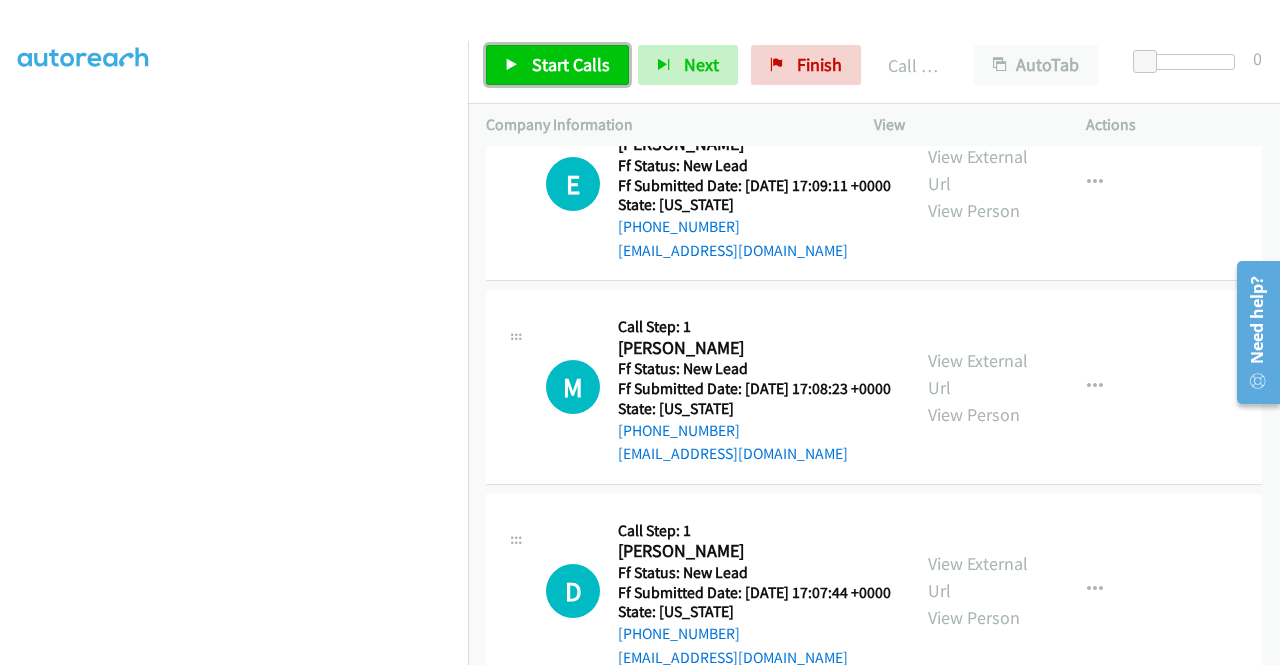 click on "Start Calls" at bounding box center [557, 65] 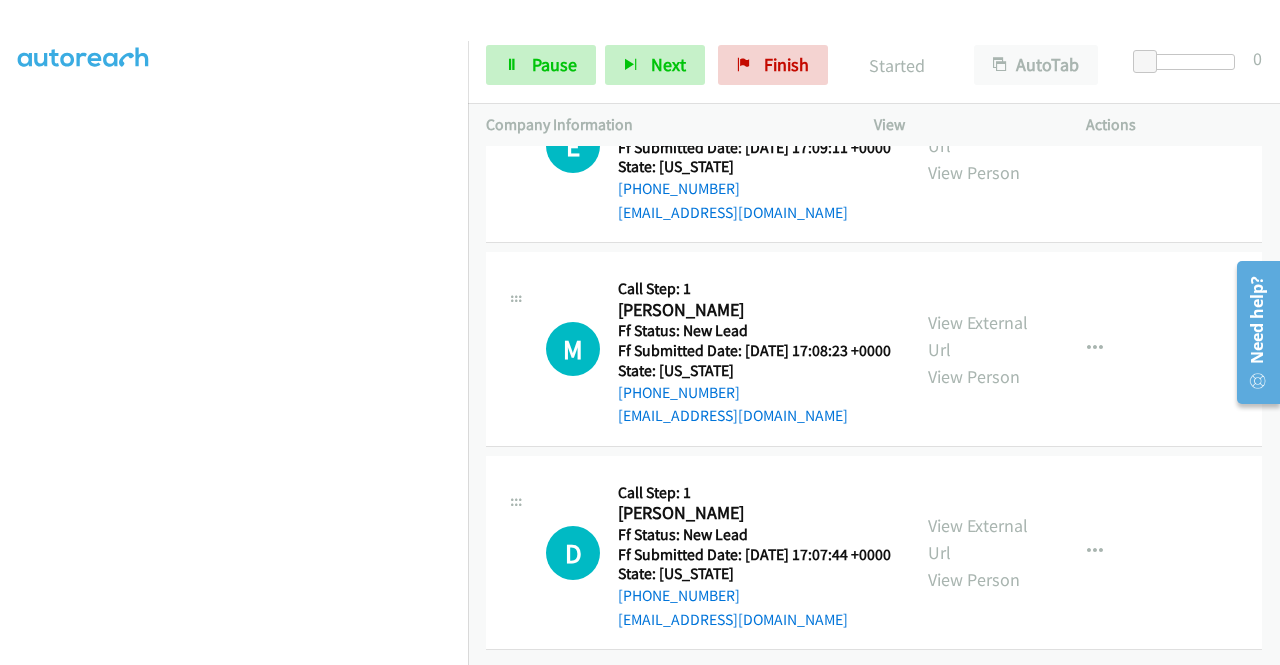 scroll, scrollTop: 6622, scrollLeft: 0, axis: vertical 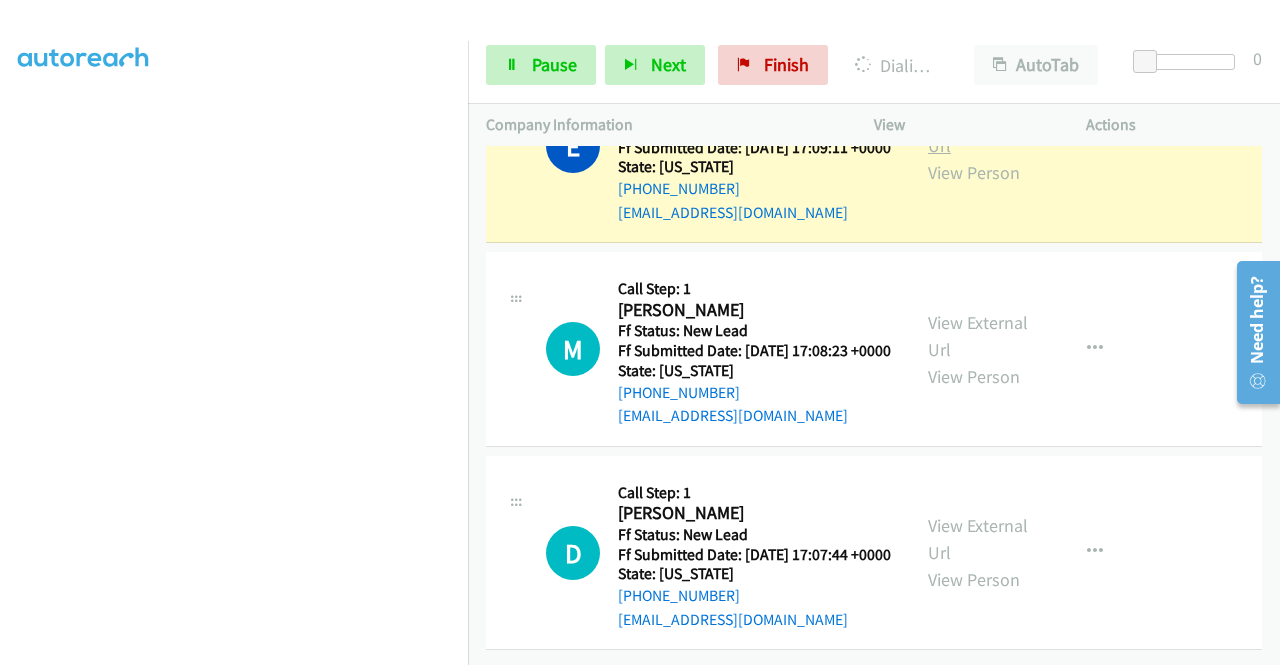 click on "View External Url" at bounding box center (978, 132) 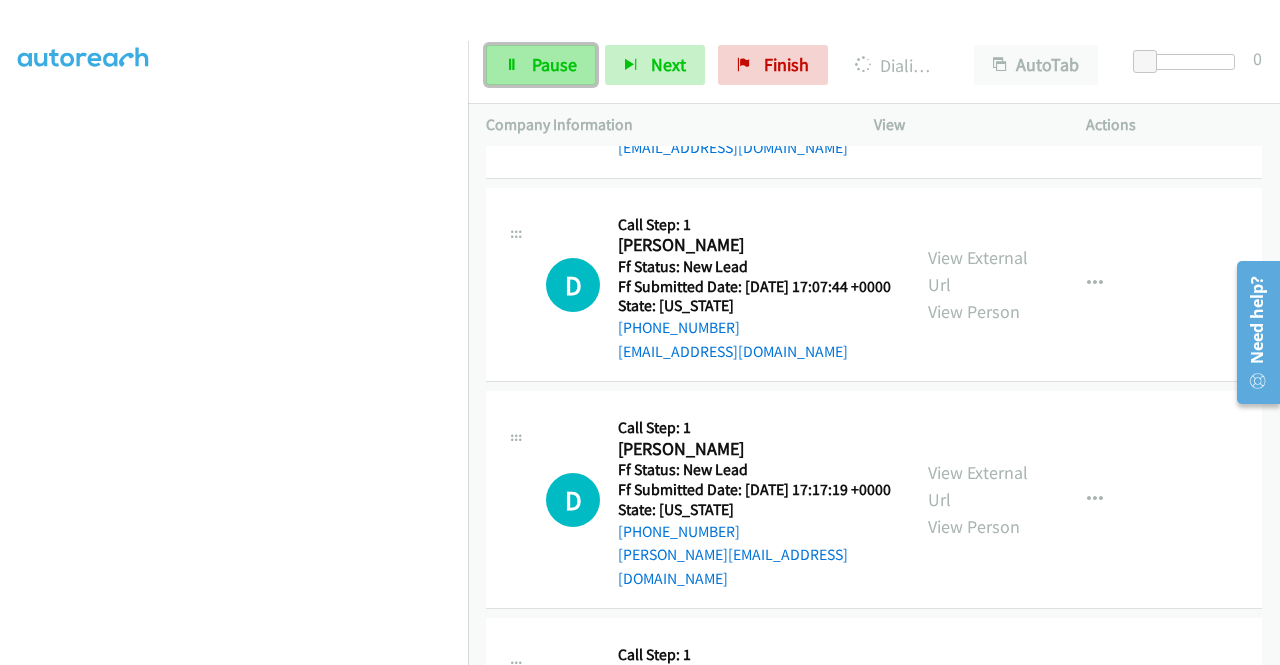 click on "Pause" at bounding box center [554, 64] 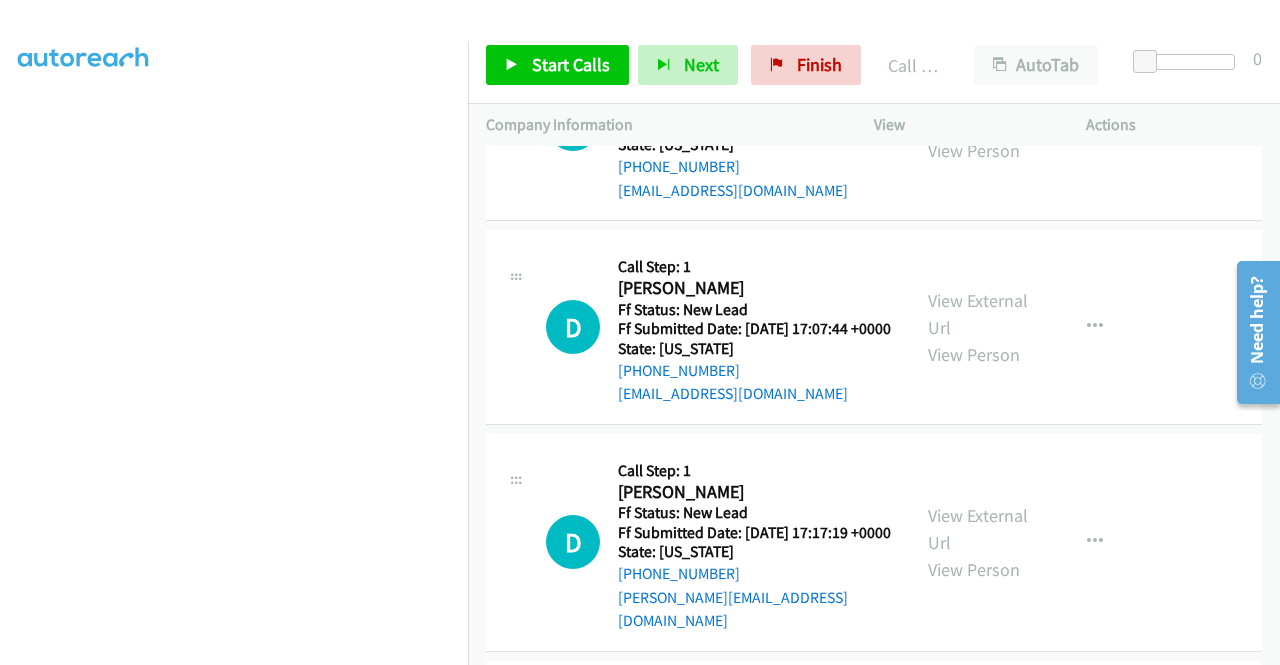 scroll, scrollTop: 6878, scrollLeft: 0, axis: vertical 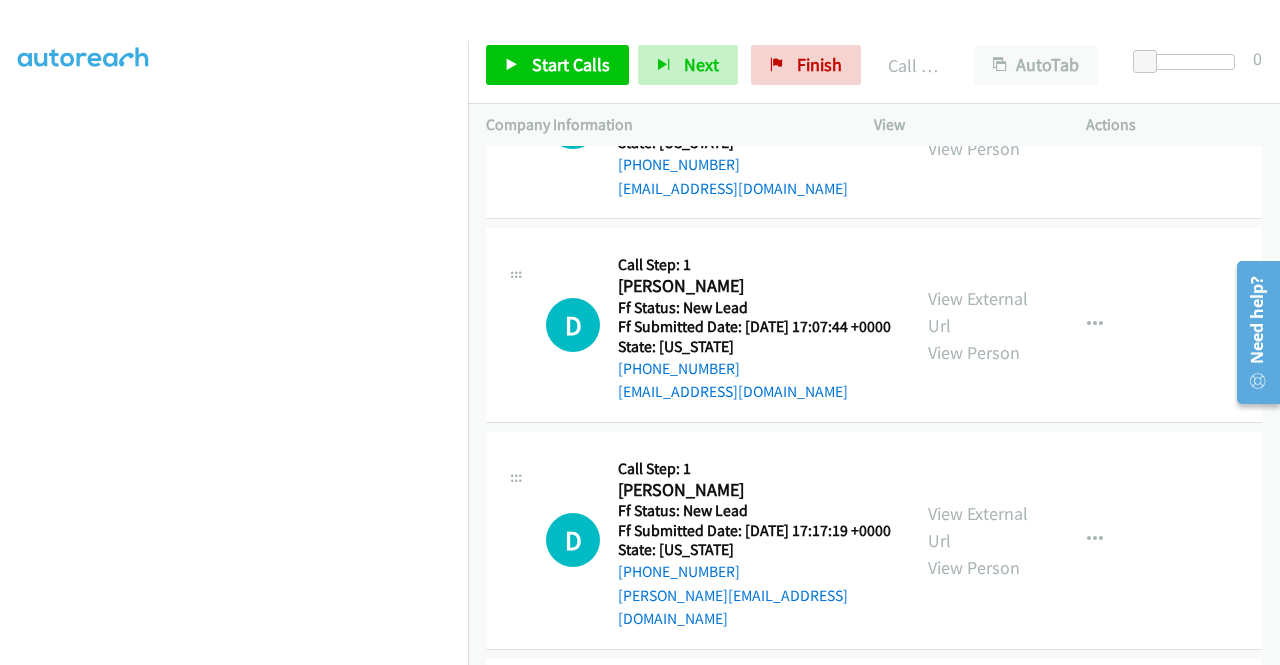 click on "Call was successful?" at bounding box center (685, -16) 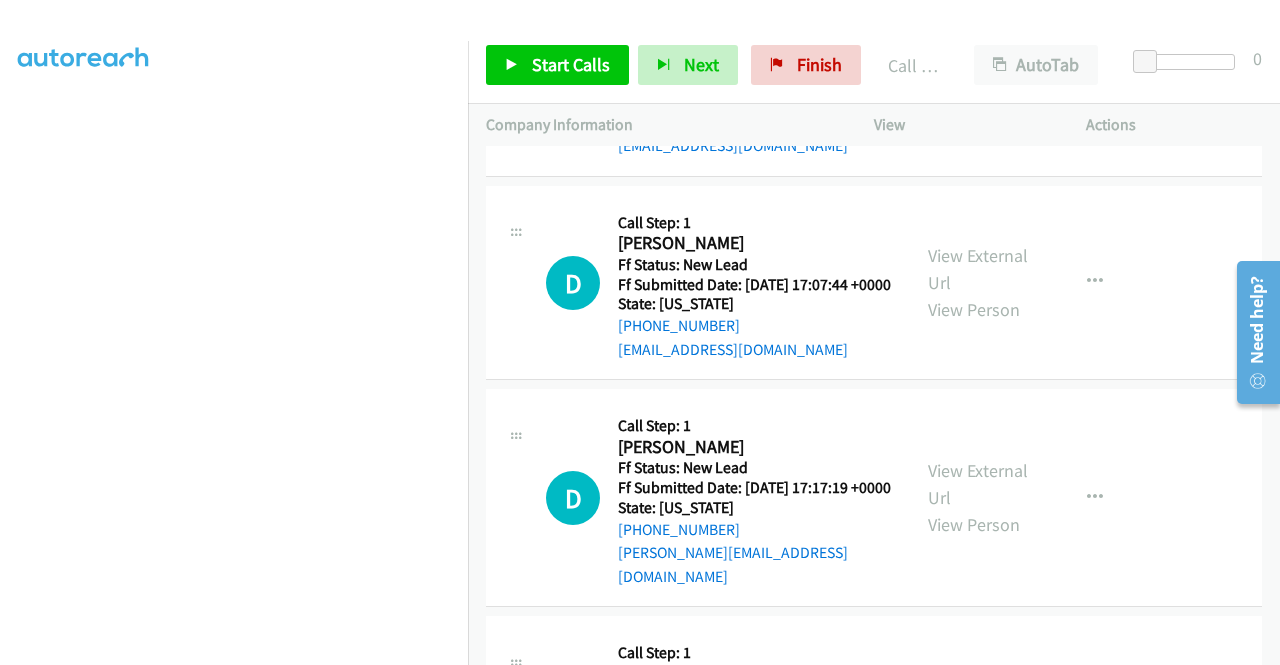 click at bounding box center [1095, -125] 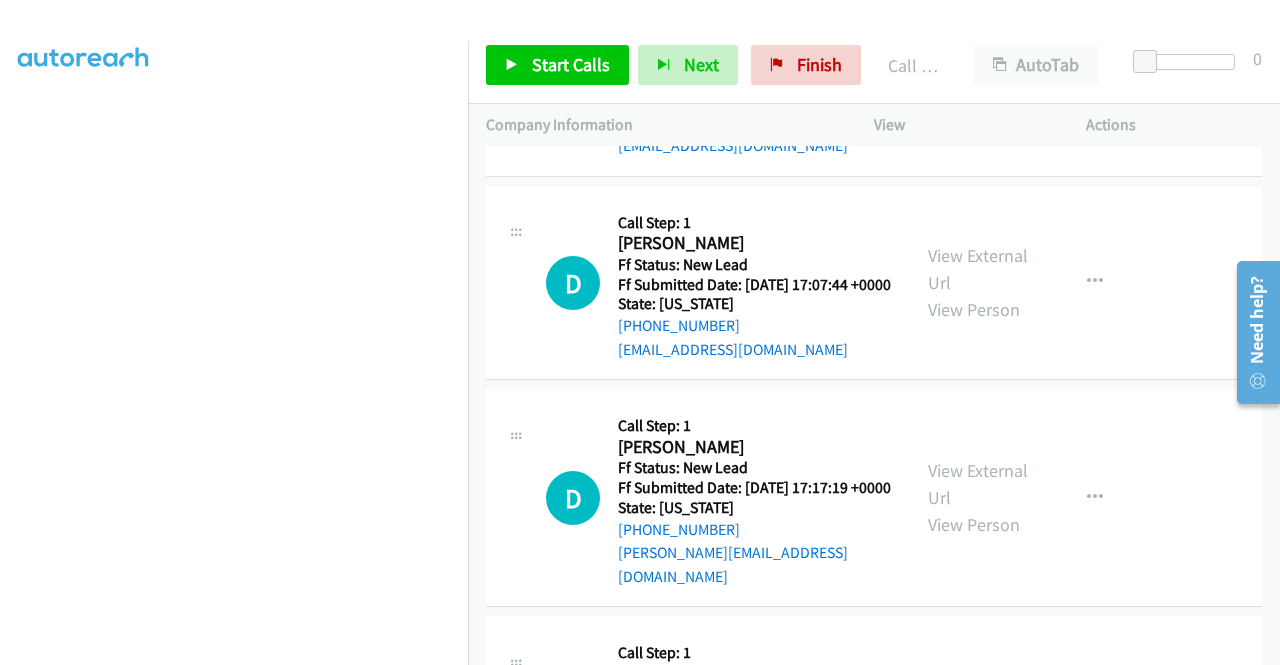 click on "Add to do not call list" at bounding box center (988, 46) 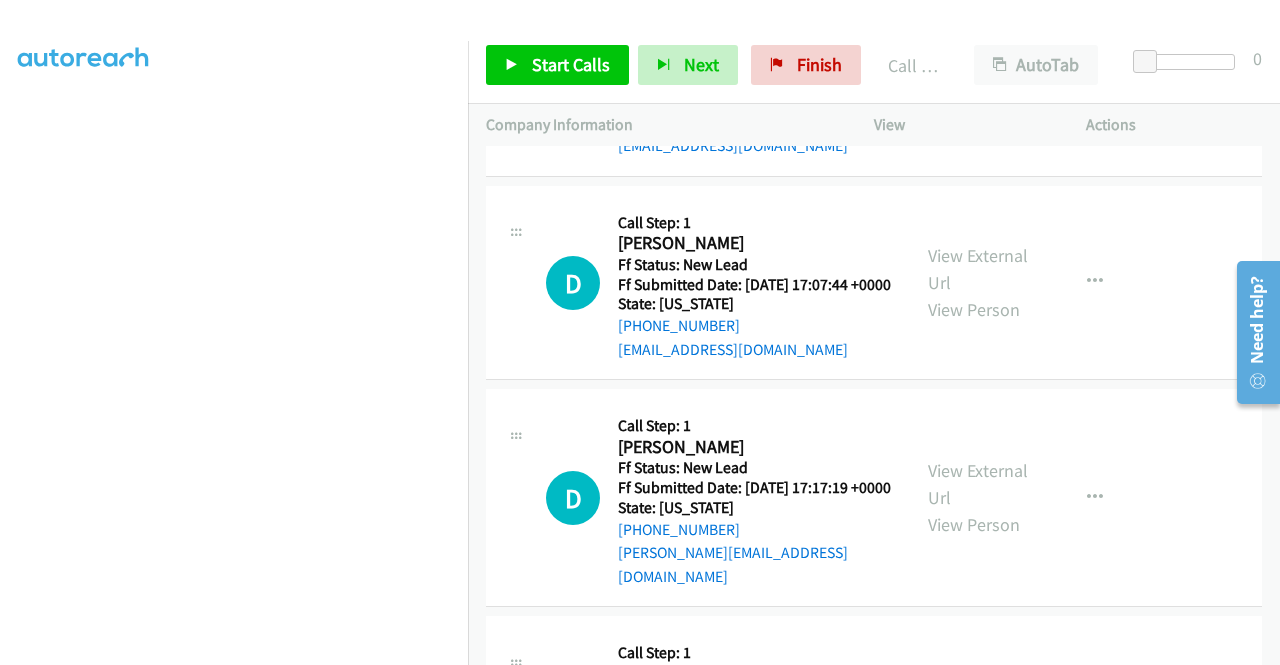 click on "Start Calls
Pause
Next
Finish
Call Completed
AutoTab
AutoTab
0" at bounding box center [874, 65] 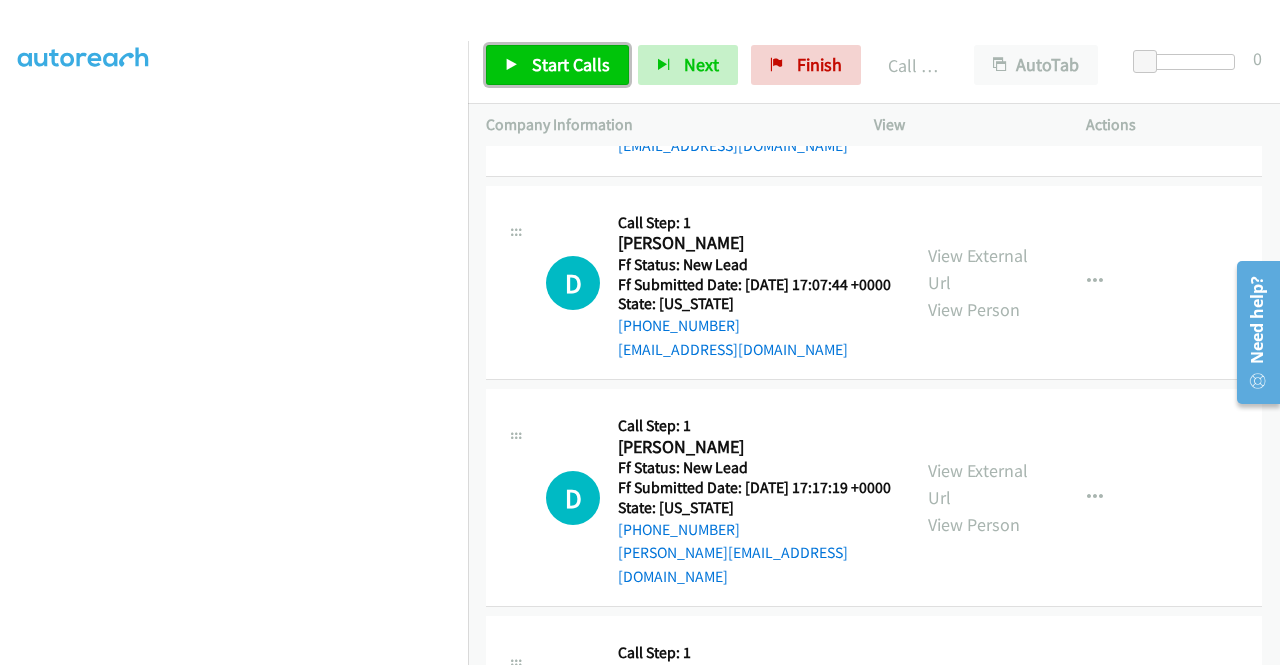 click on "Start Calls" at bounding box center (557, 65) 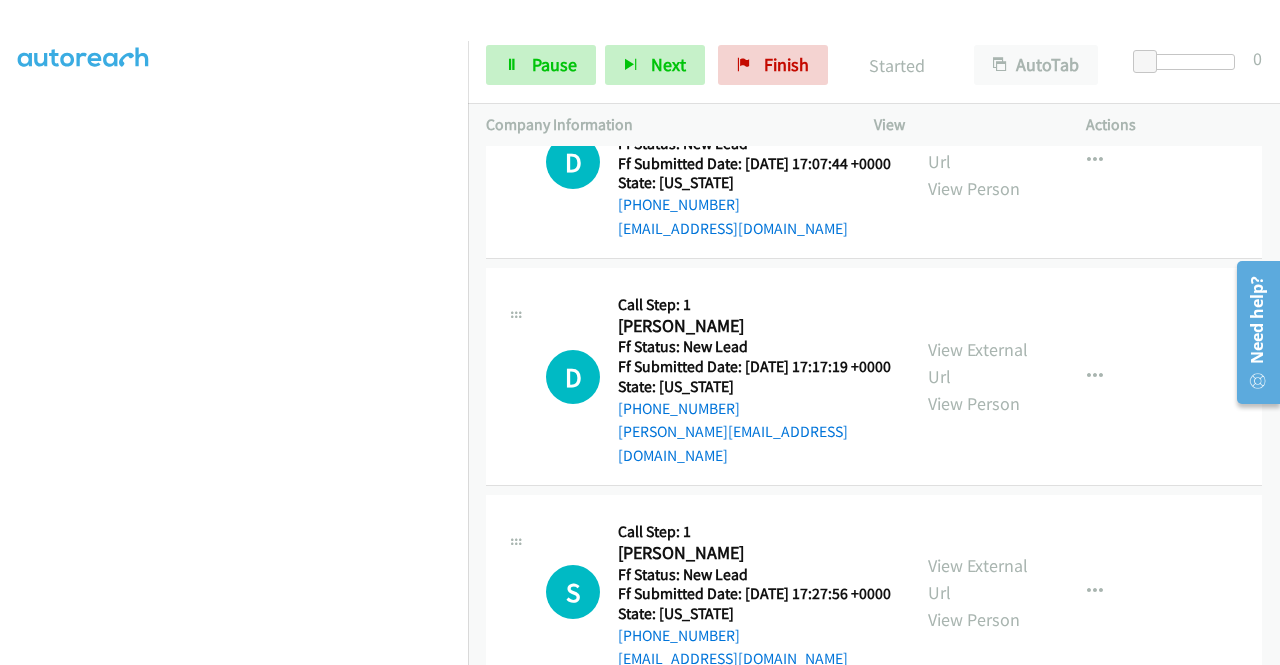 scroll, scrollTop: 6812, scrollLeft: 0, axis: vertical 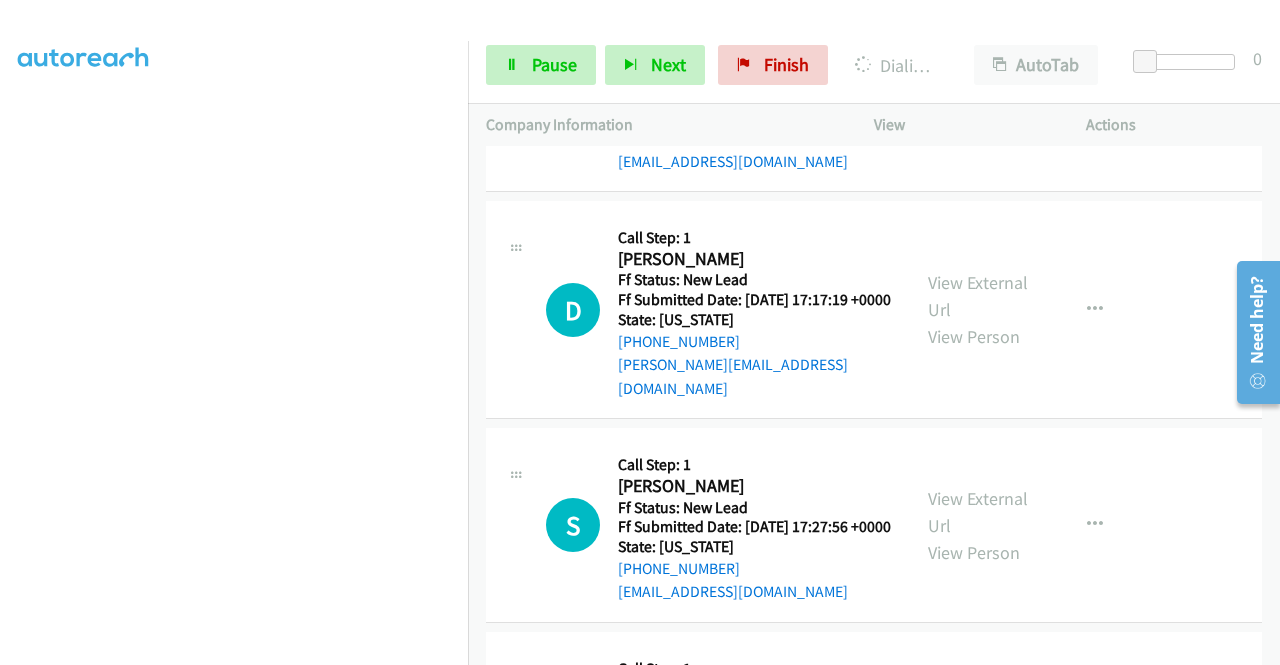 click on "View External Url" at bounding box center [978, -122] 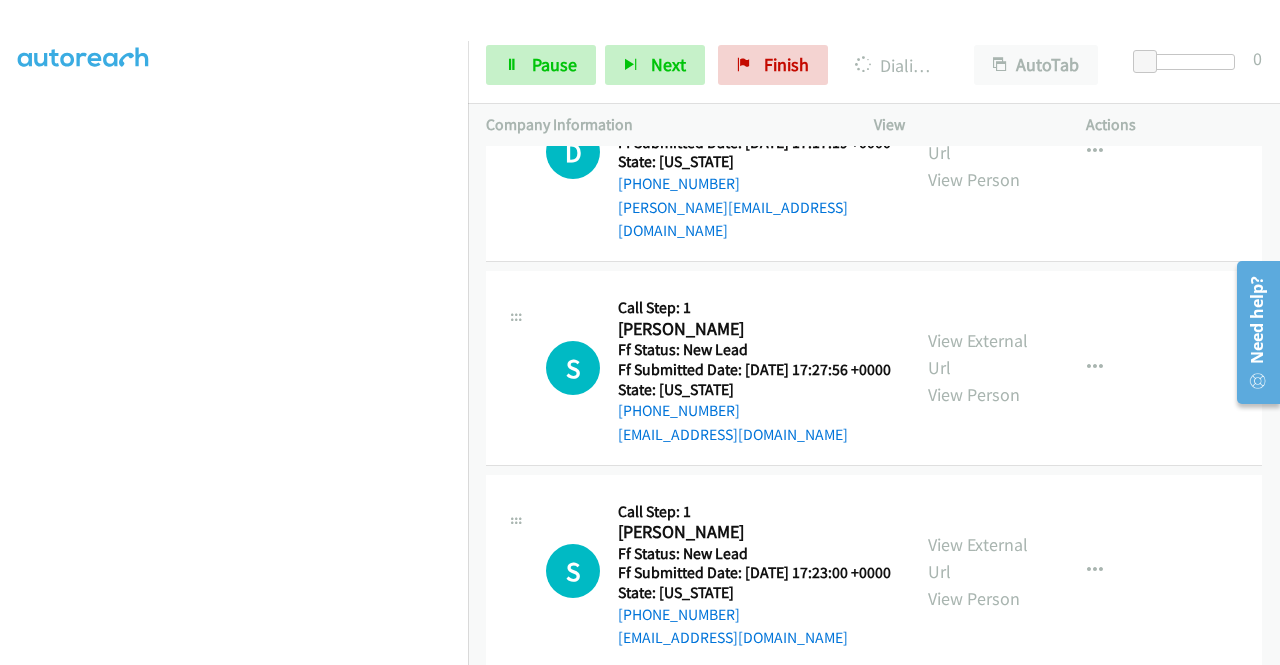 scroll, scrollTop: 7092, scrollLeft: 0, axis: vertical 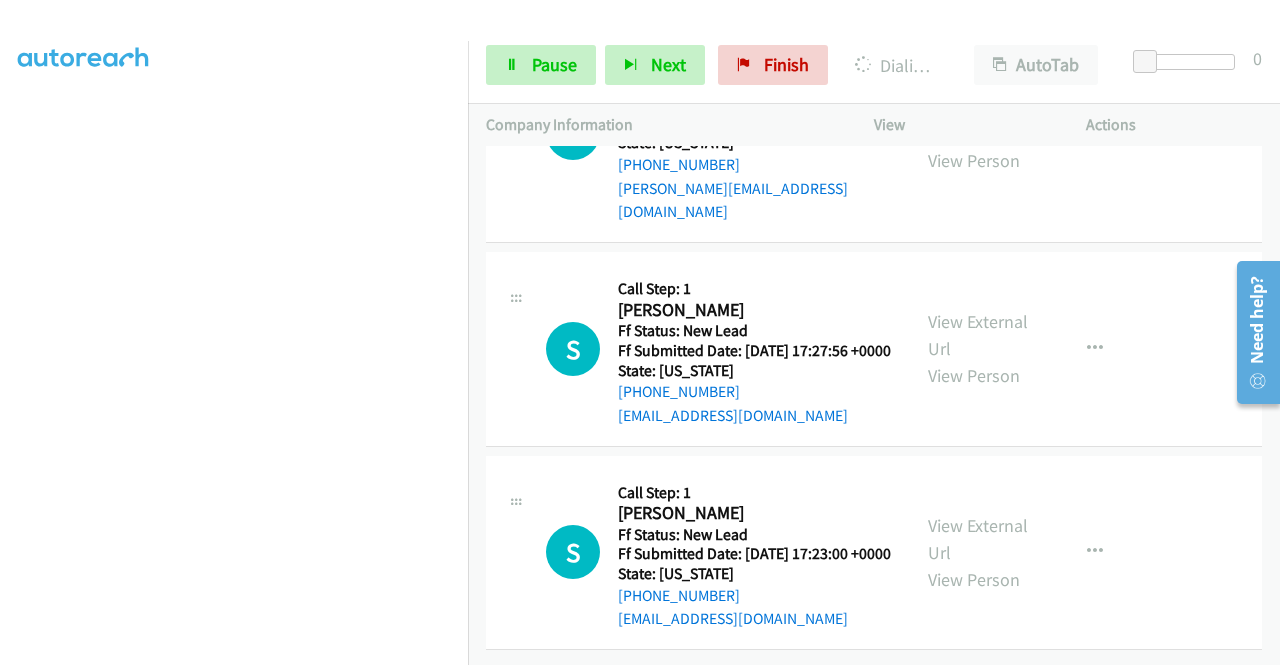 click on "View External Url
View Person
View External Url
Email
Schedule/Manage Callback
Skip Call
Add to do not call list" at bounding box center [1025, -82] 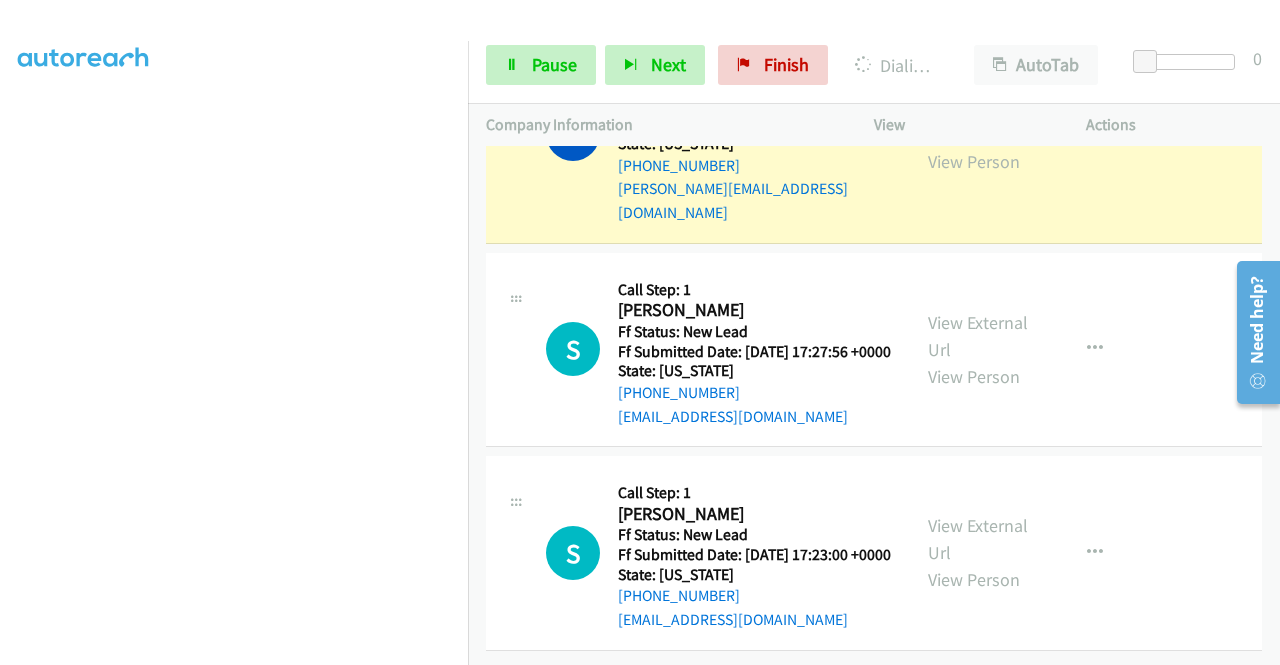 click on "View External Url" at bounding box center [978, 121] 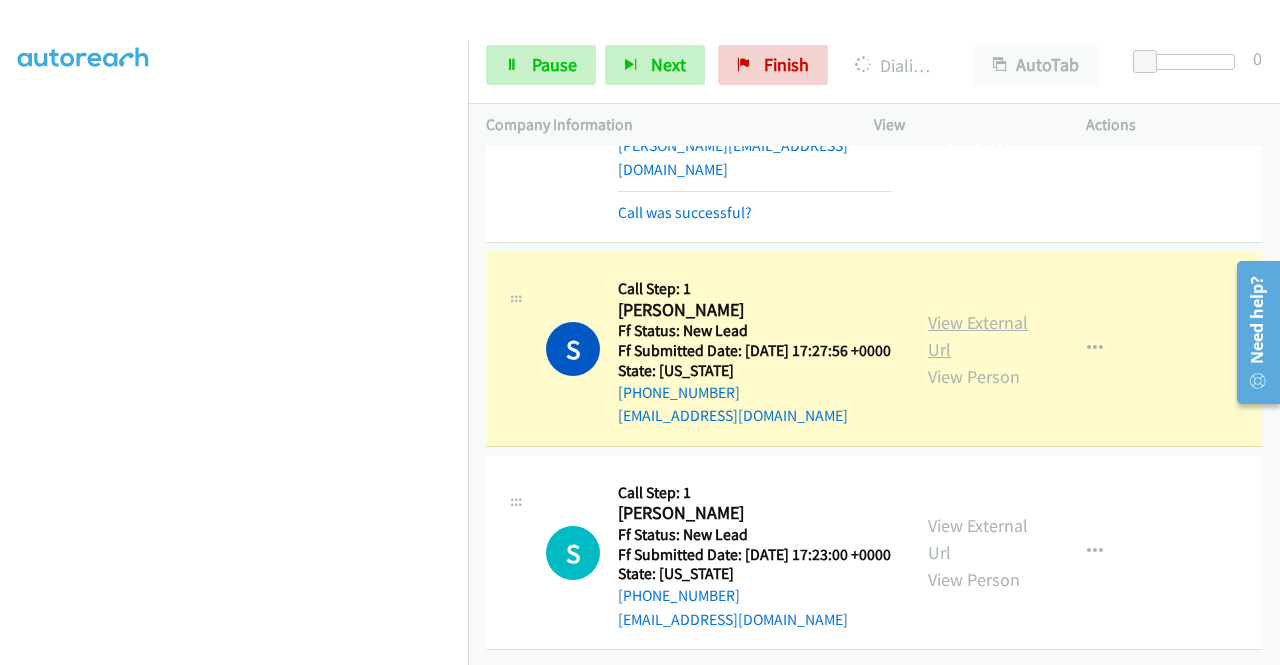 click on "View External Url" at bounding box center [978, 336] 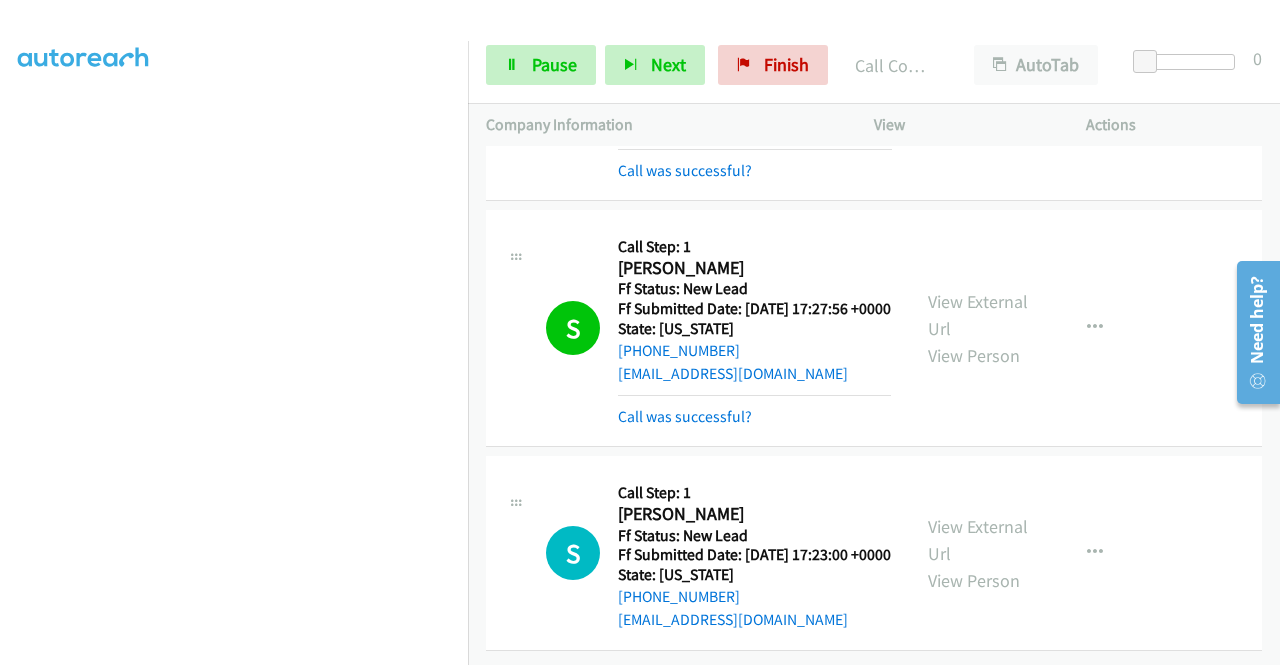 scroll, scrollTop: 7598, scrollLeft: 0, axis: vertical 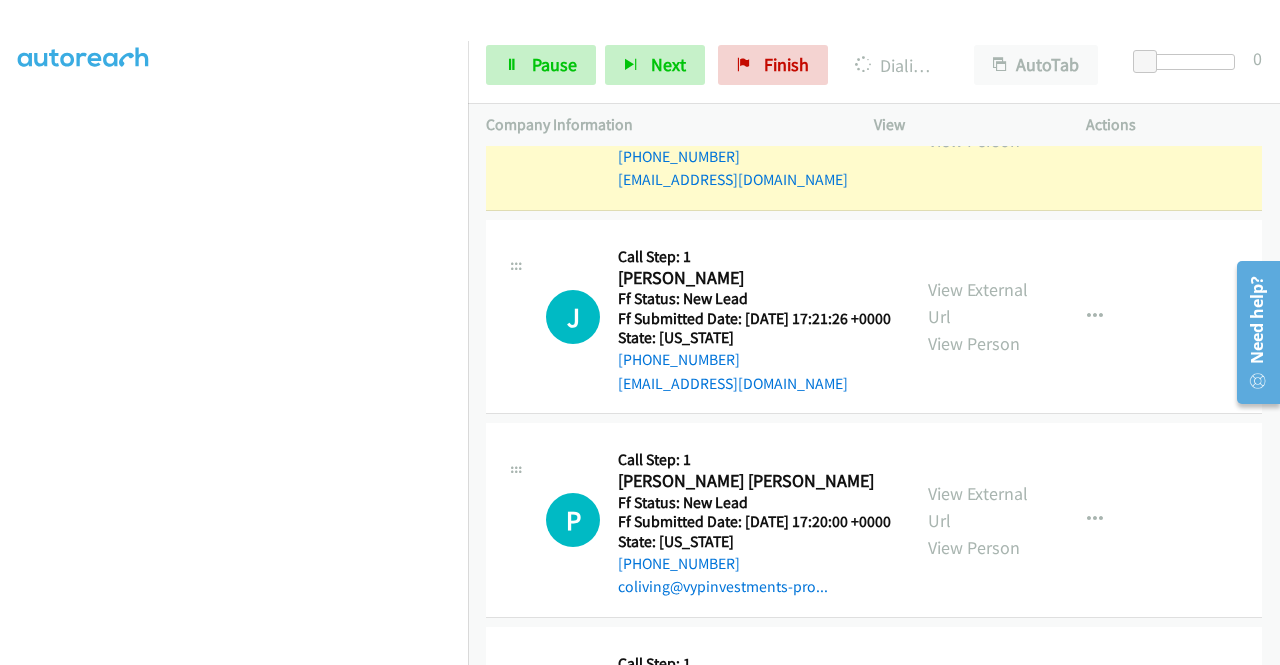 click on "View External Url" at bounding box center [978, 100] 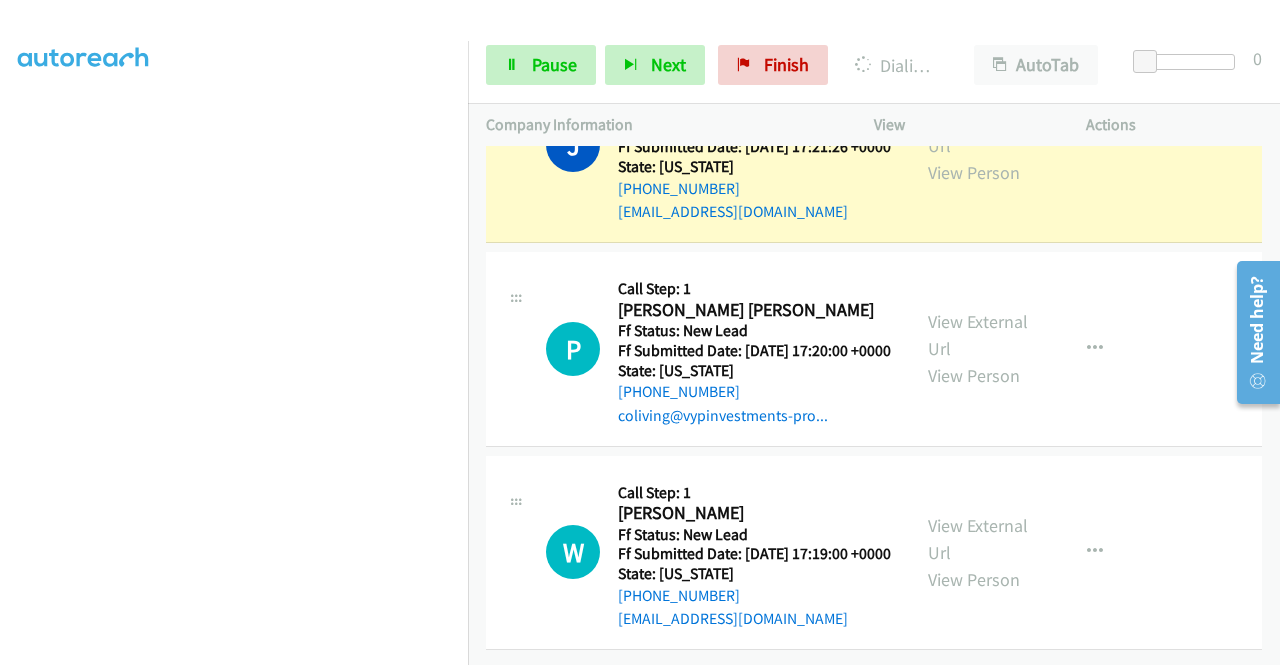 scroll, scrollTop: 8065, scrollLeft: 0, axis: vertical 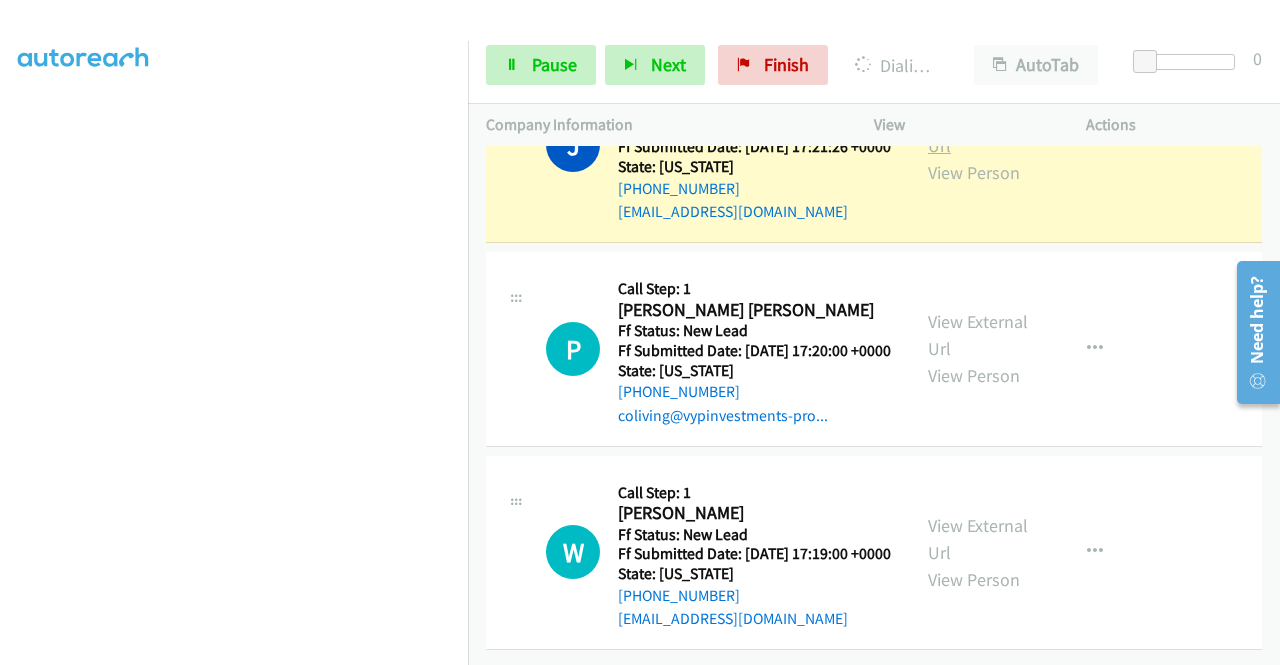 click on "View External Url" at bounding box center (978, 132) 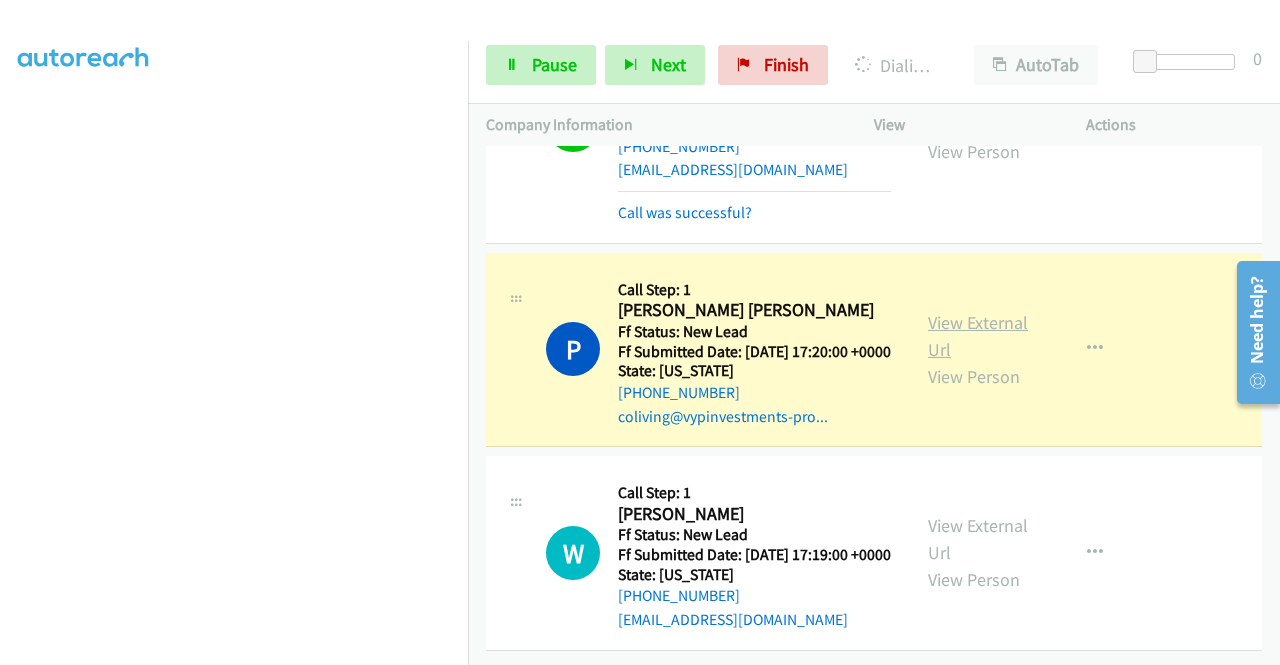 click on "View External Url" at bounding box center (978, 336) 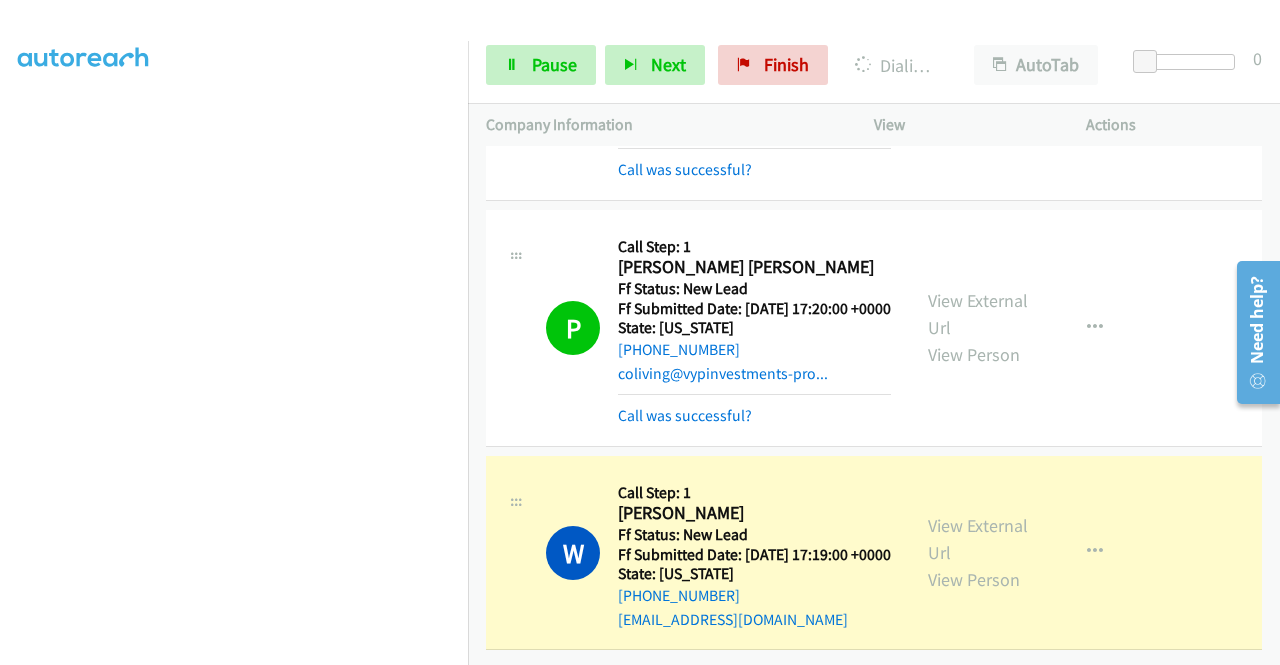 scroll, scrollTop: 8394, scrollLeft: 0, axis: vertical 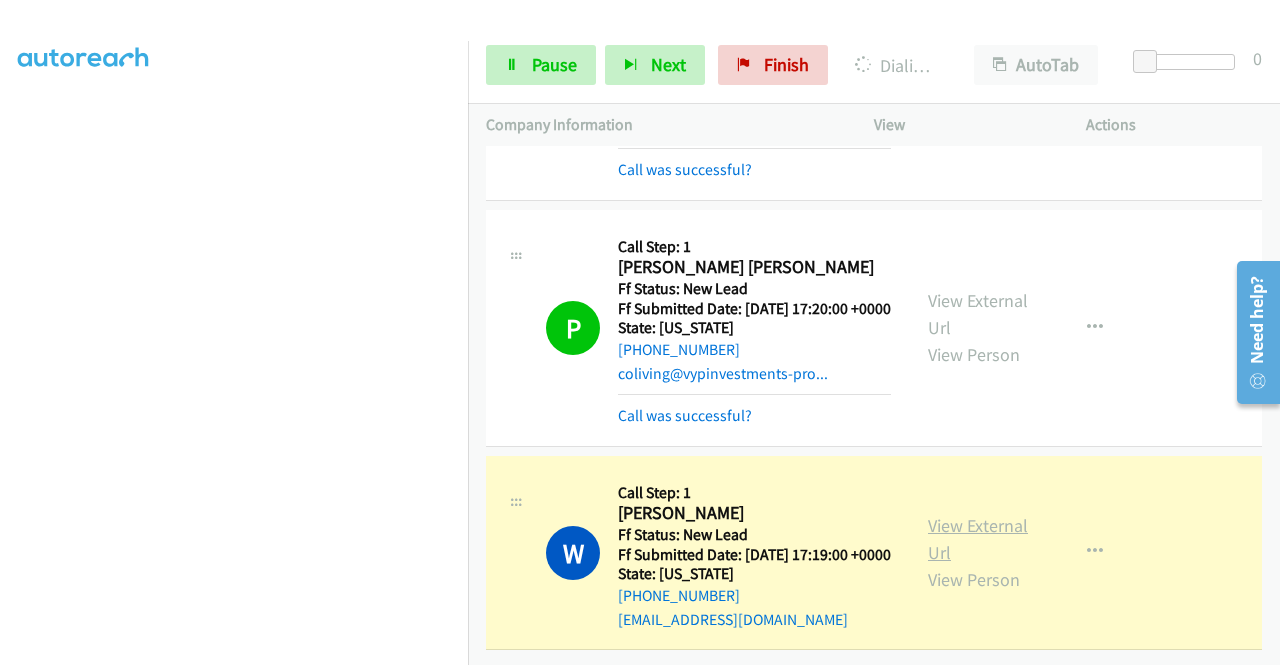 click on "View External Url" at bounding box center (978, 539) 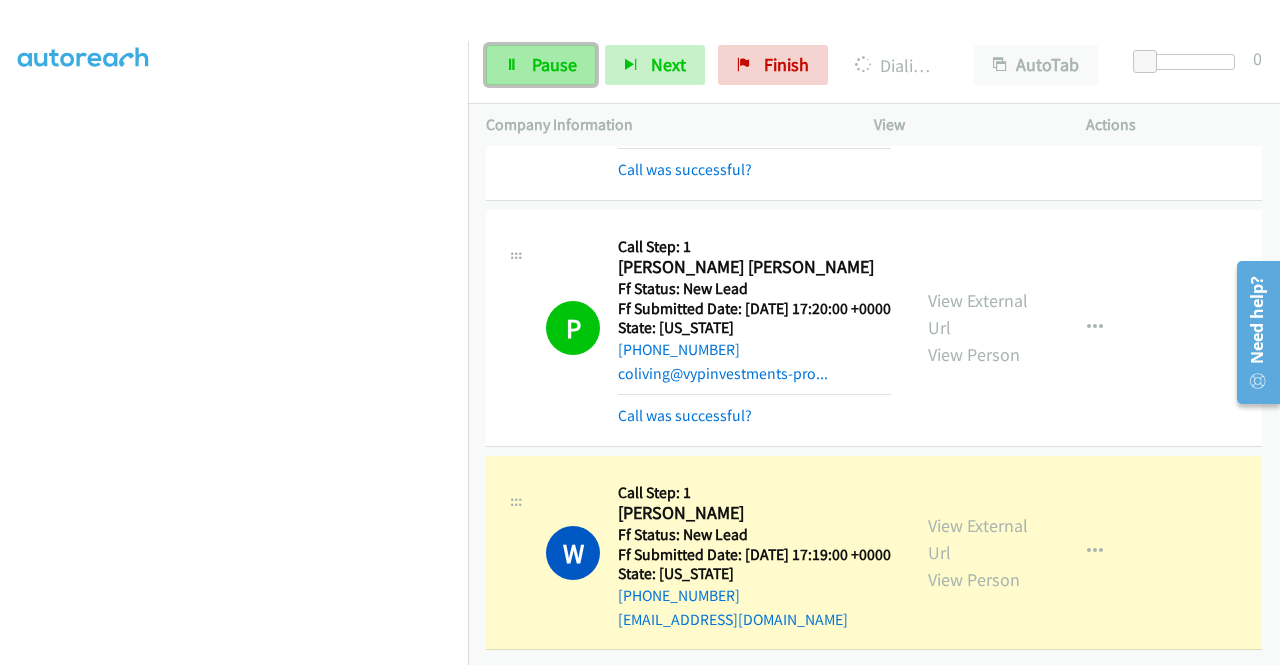 click on "Pause" at bounding box center [554, 64] 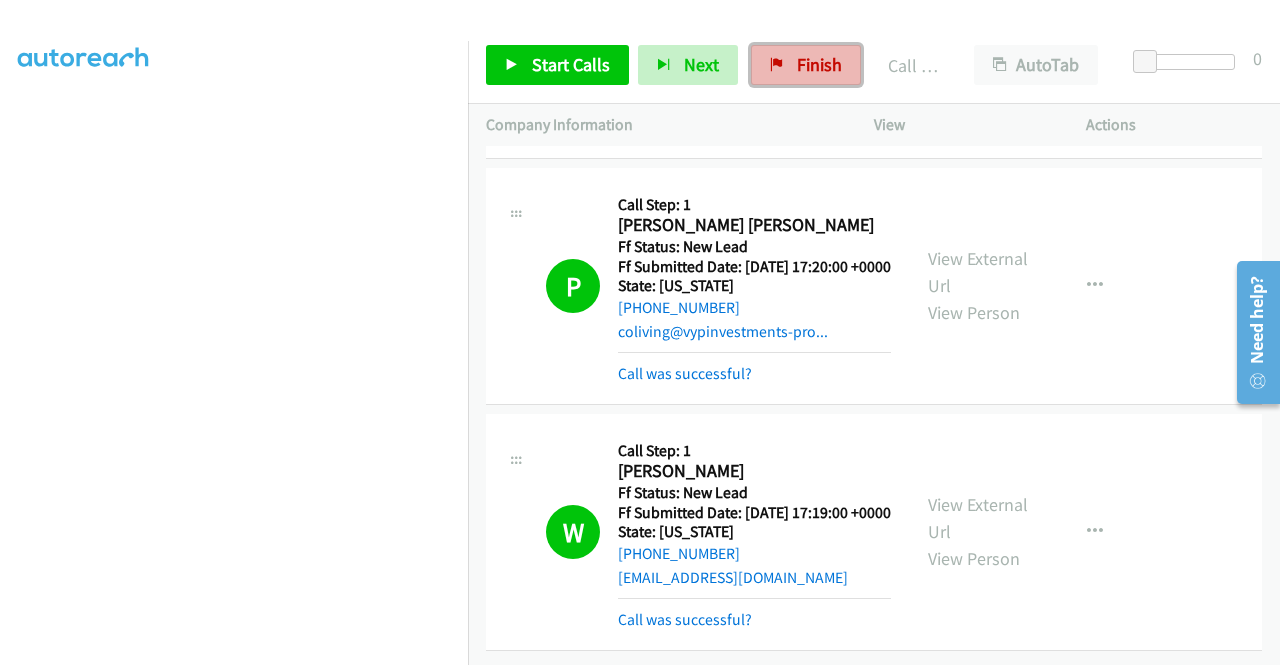 click on "Finish" at bounding box center (819, 64) 